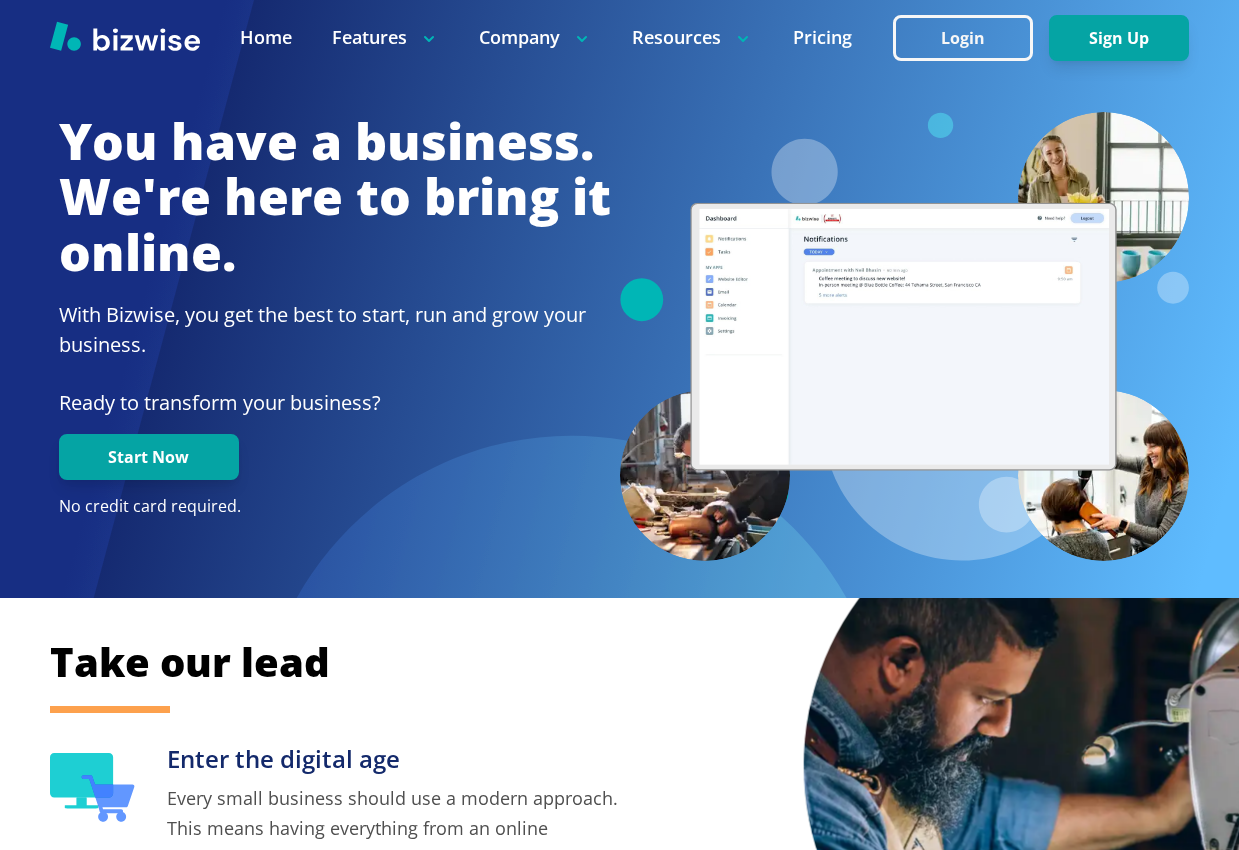 scroll, scrollTop: 0, scrollLeft: 0, axis: both 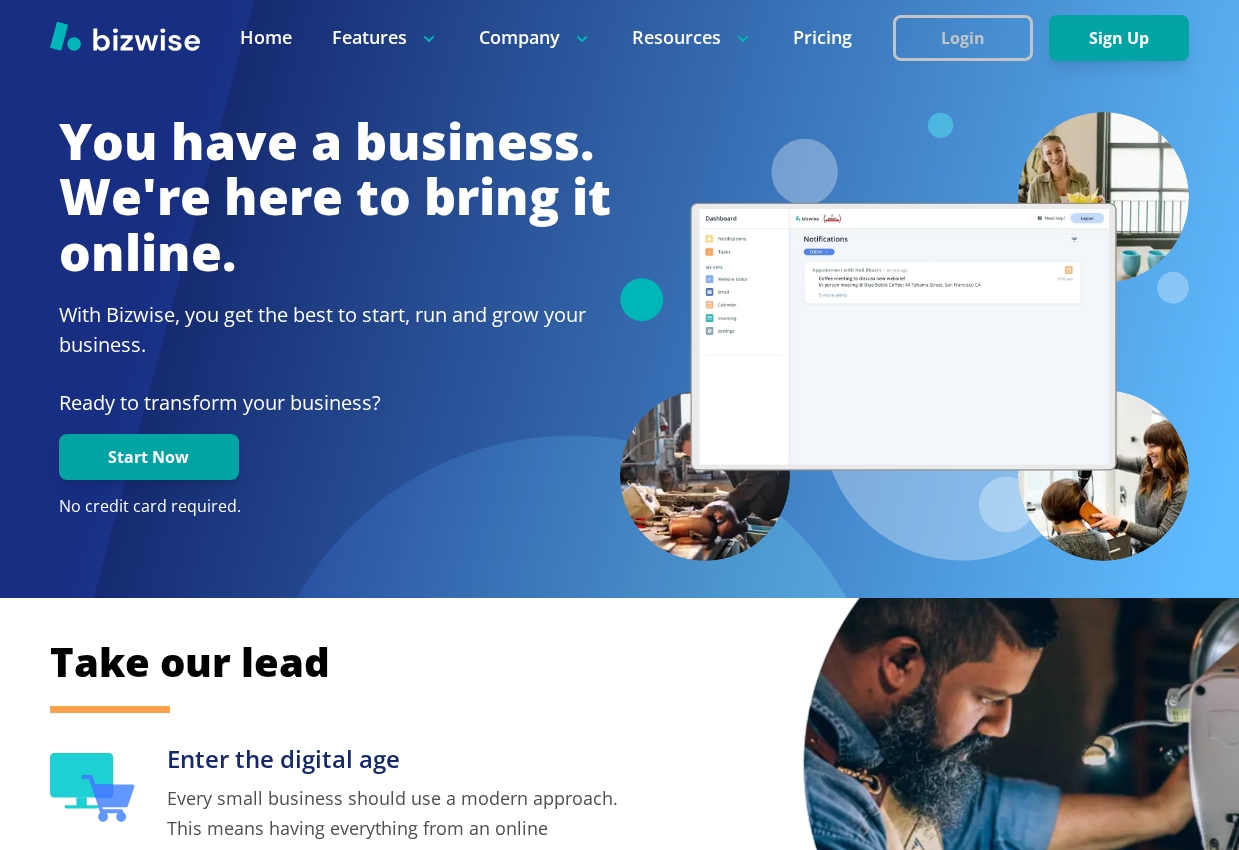 click on "Login" at bounding box center [963, 38] 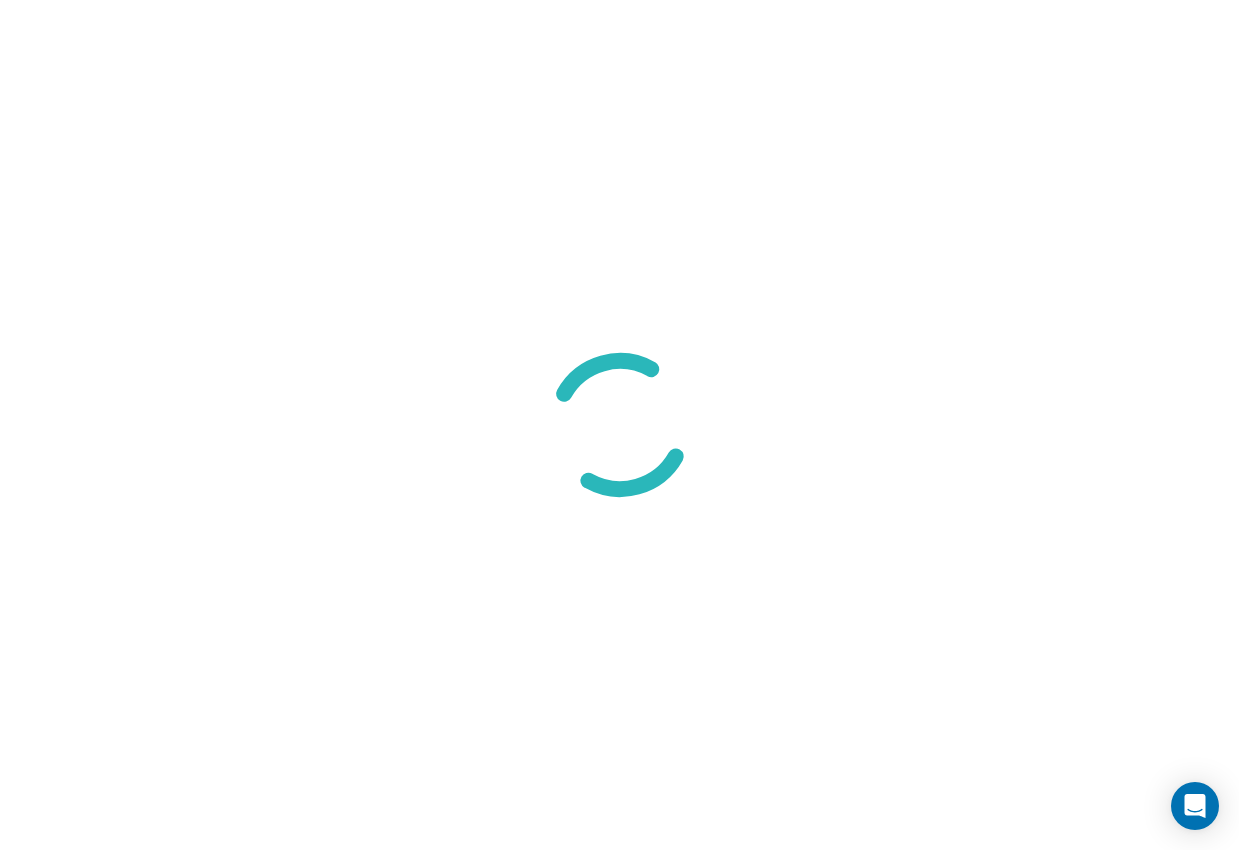 scroll, scrollTop: 0, scrollLeft: 0, axis: both 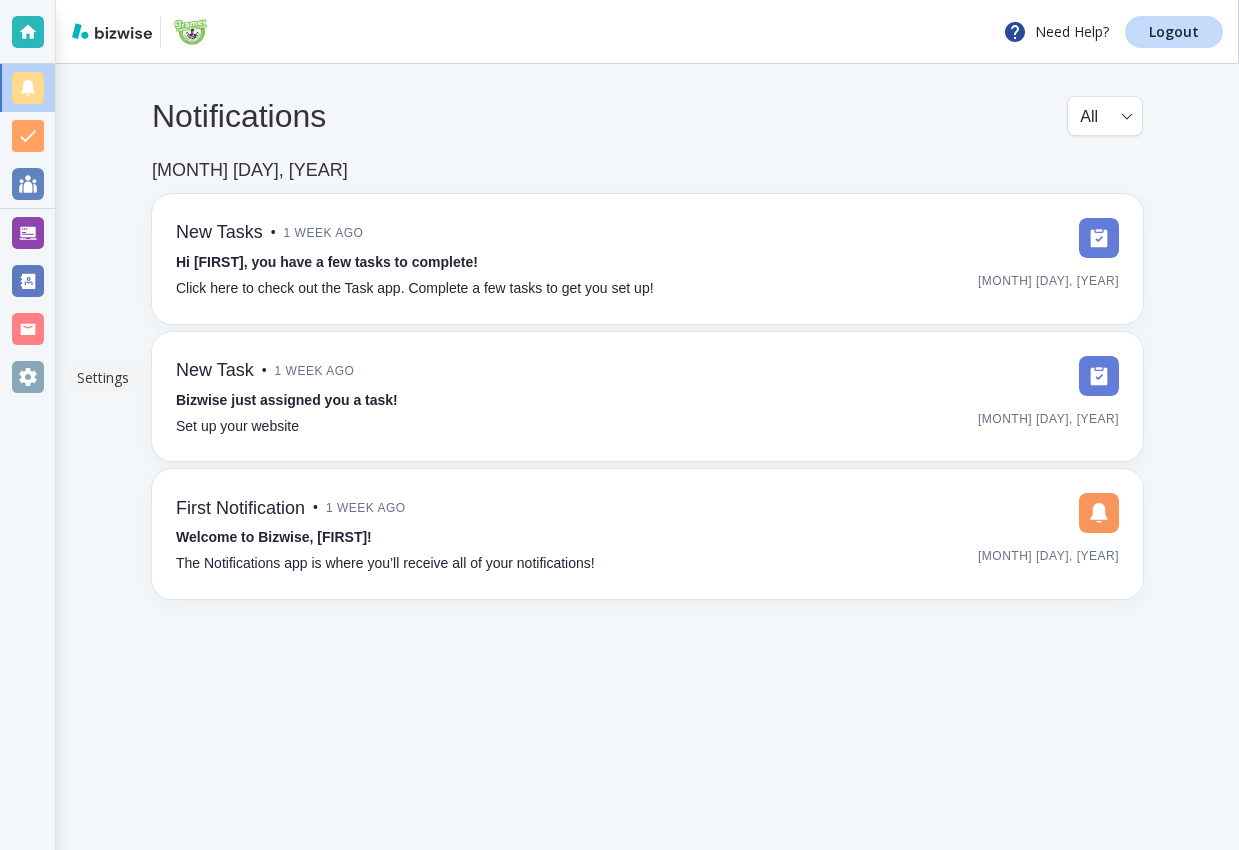 click at bounding box center (28, 377) 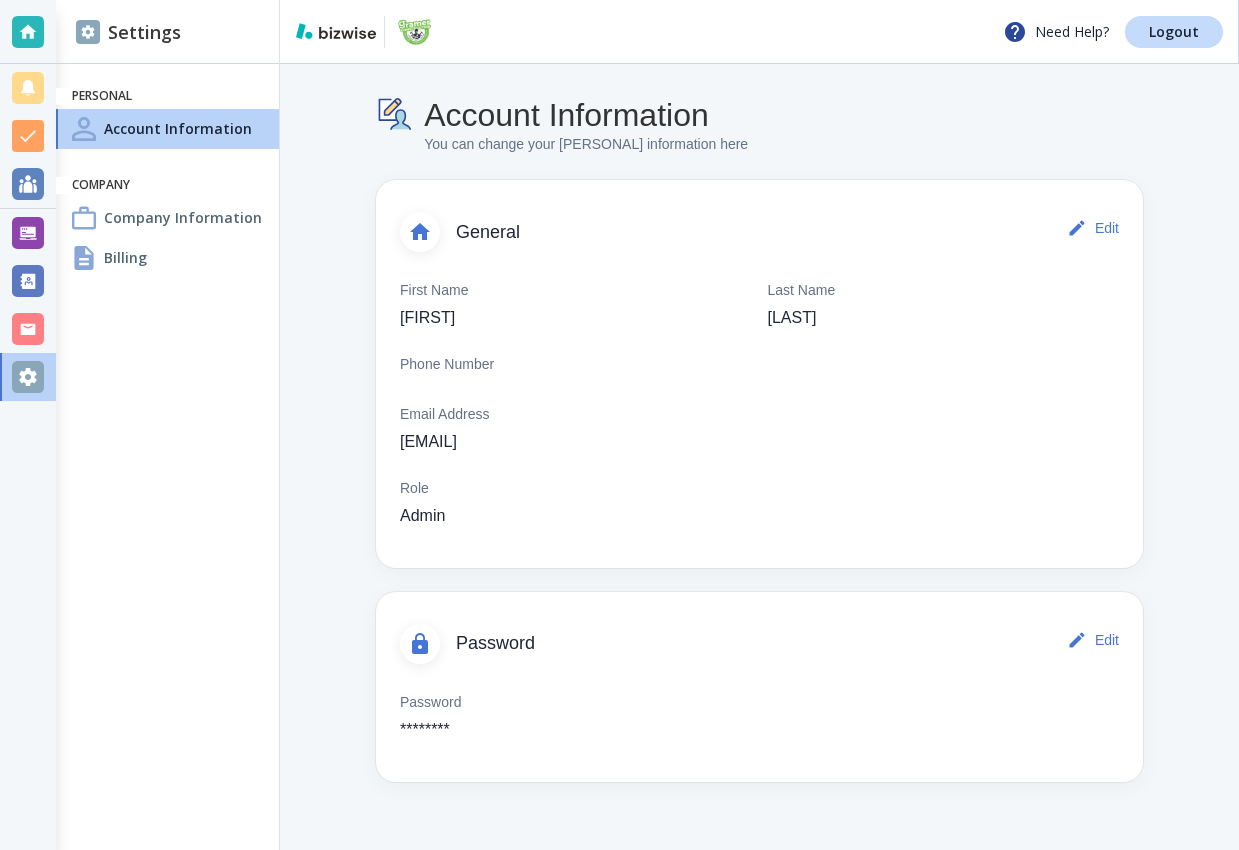 click on "Billing" at bounding box center [167, 258] 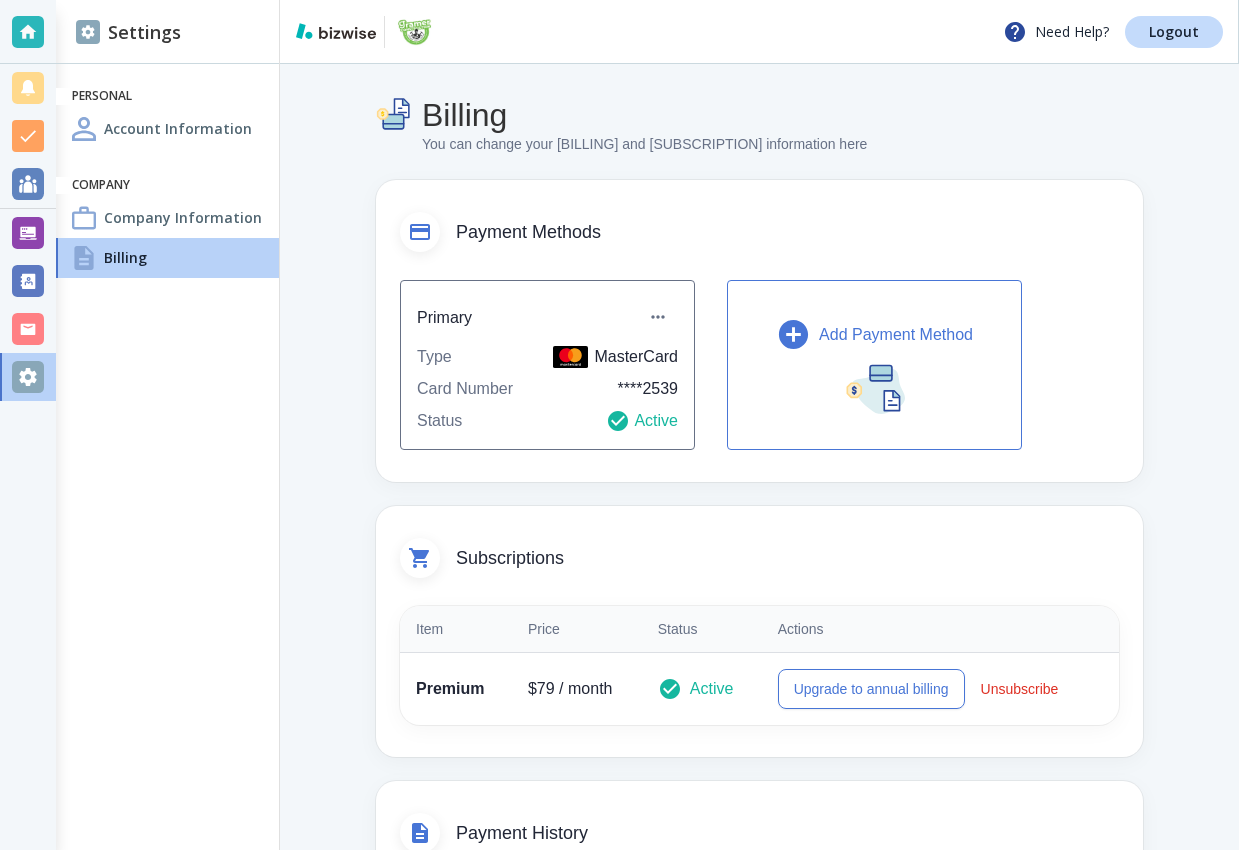click on "Add Payment Method" at bounding box center [874, 365] 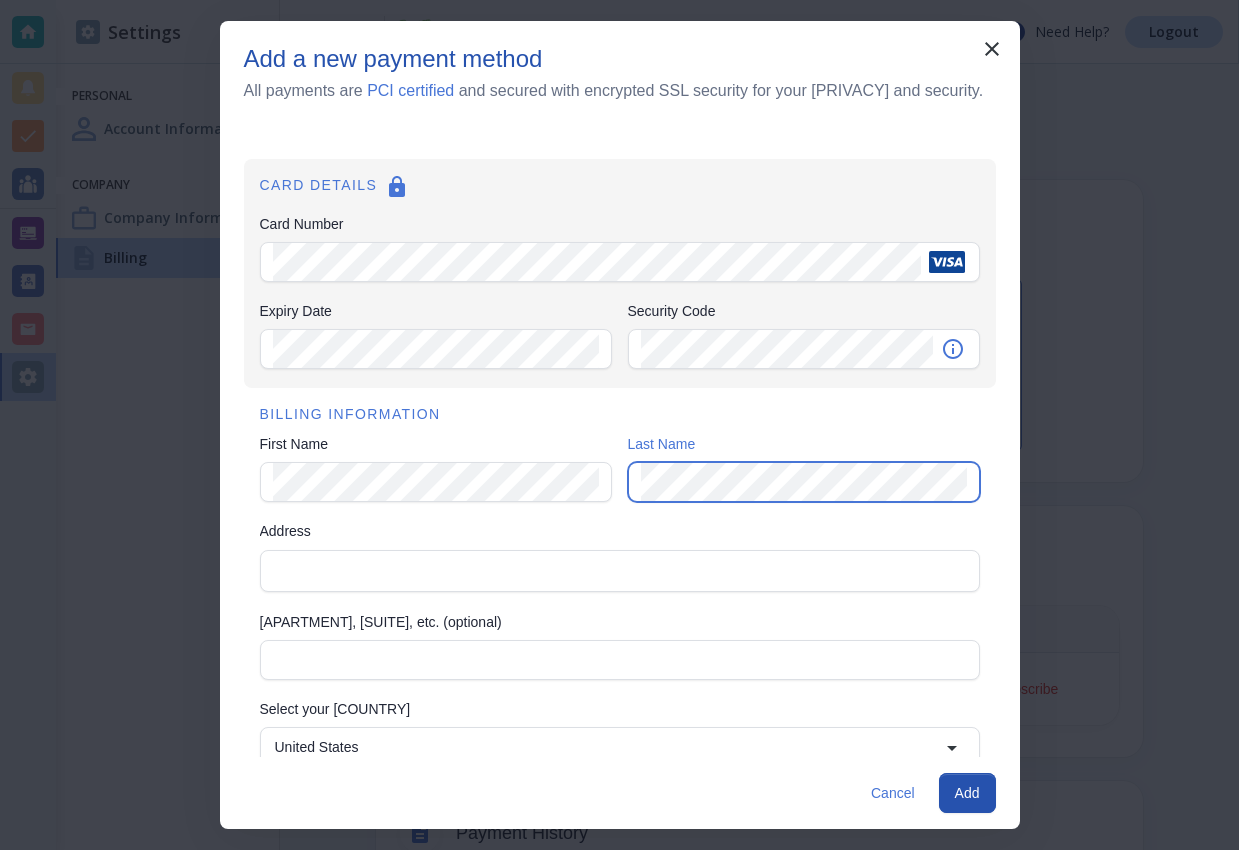 click on "Address" at bounding box center (620, 571) 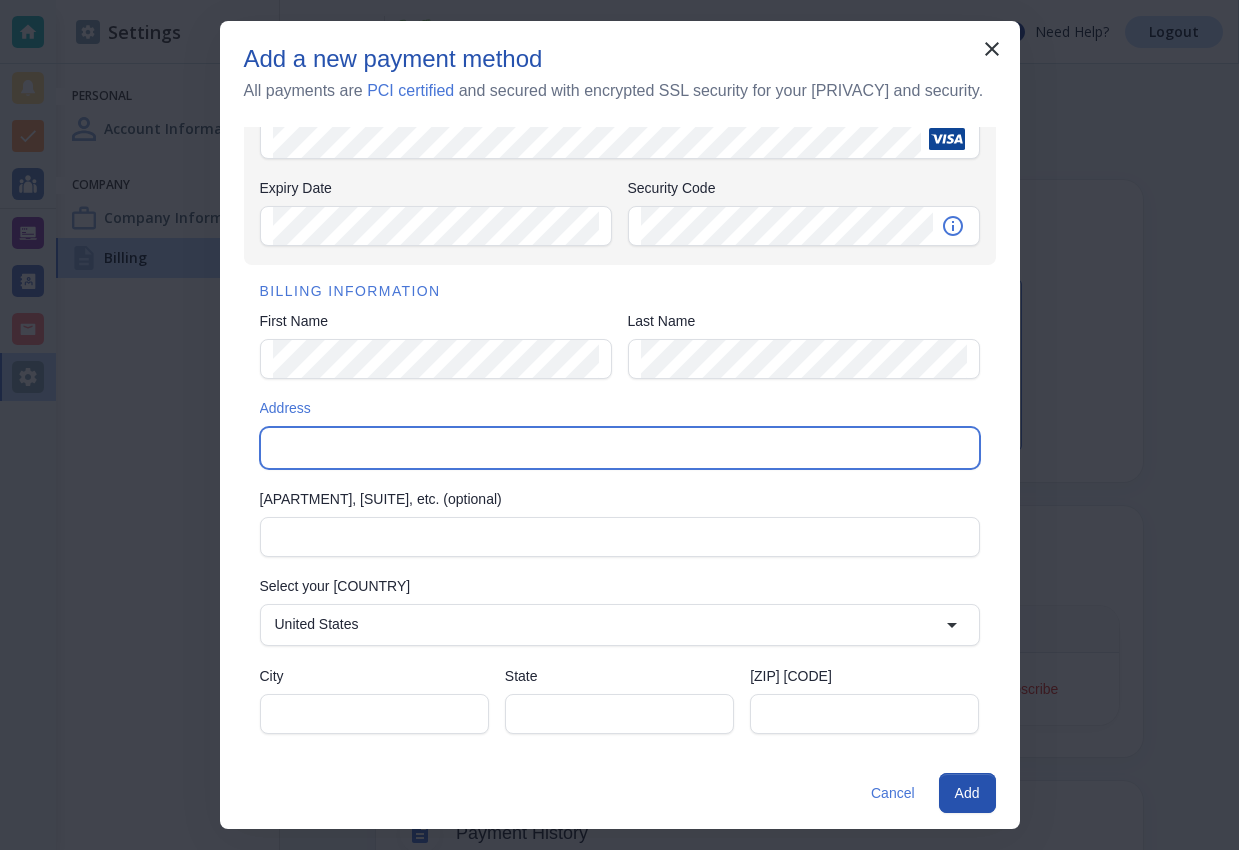 scroll, scrollTop: 122, scrollLeft: 0, axis: vertical 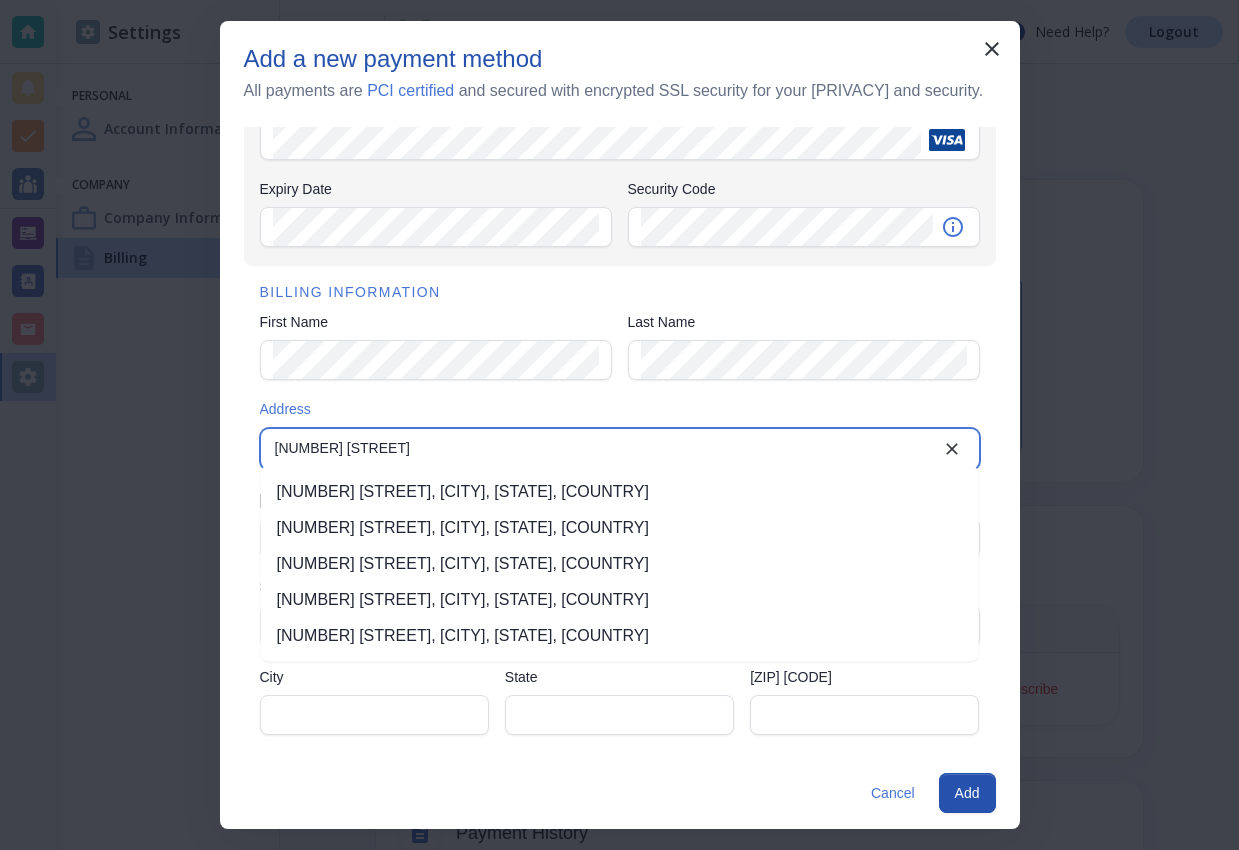 click on "635 S Fawn Ave, Grand Marsh, WI, USA" at bounding box center [620, 492] 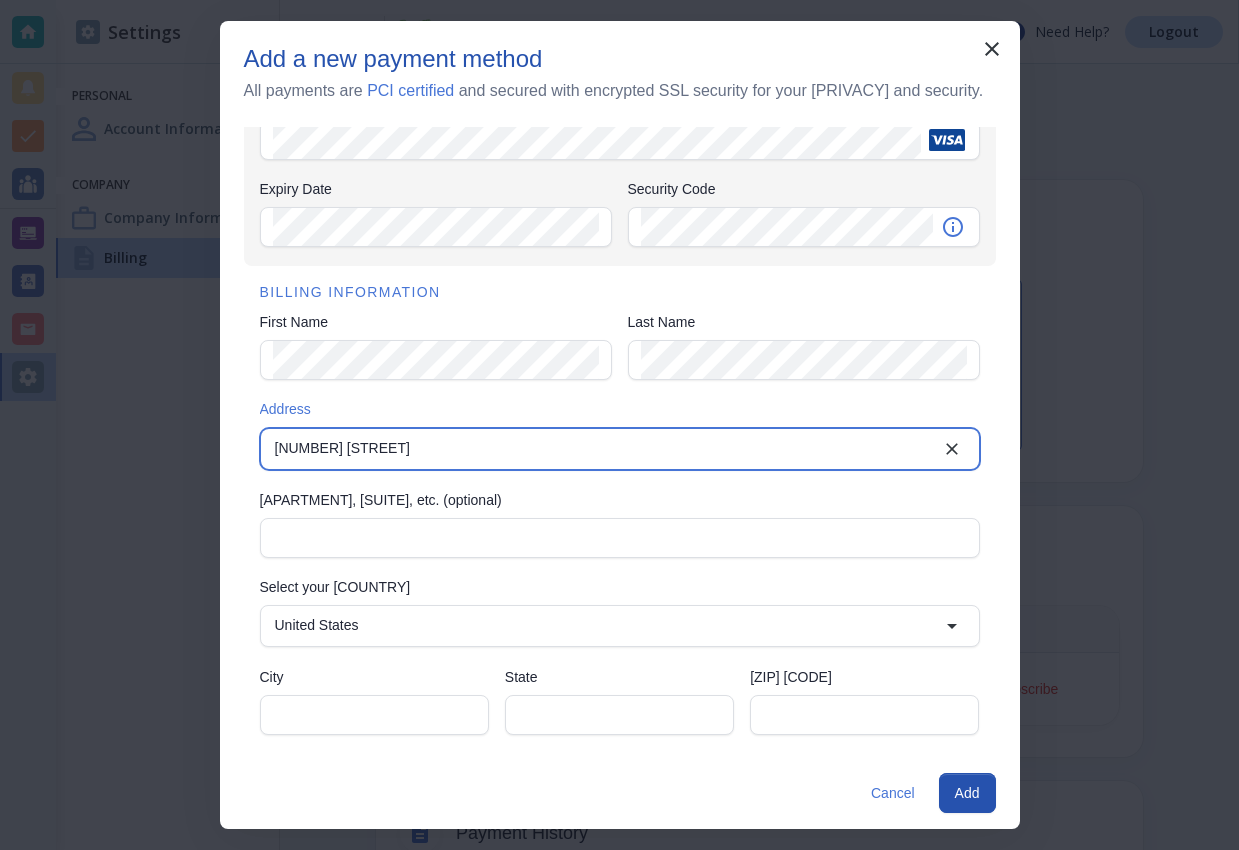 type on "635 South Fawn Avenue" 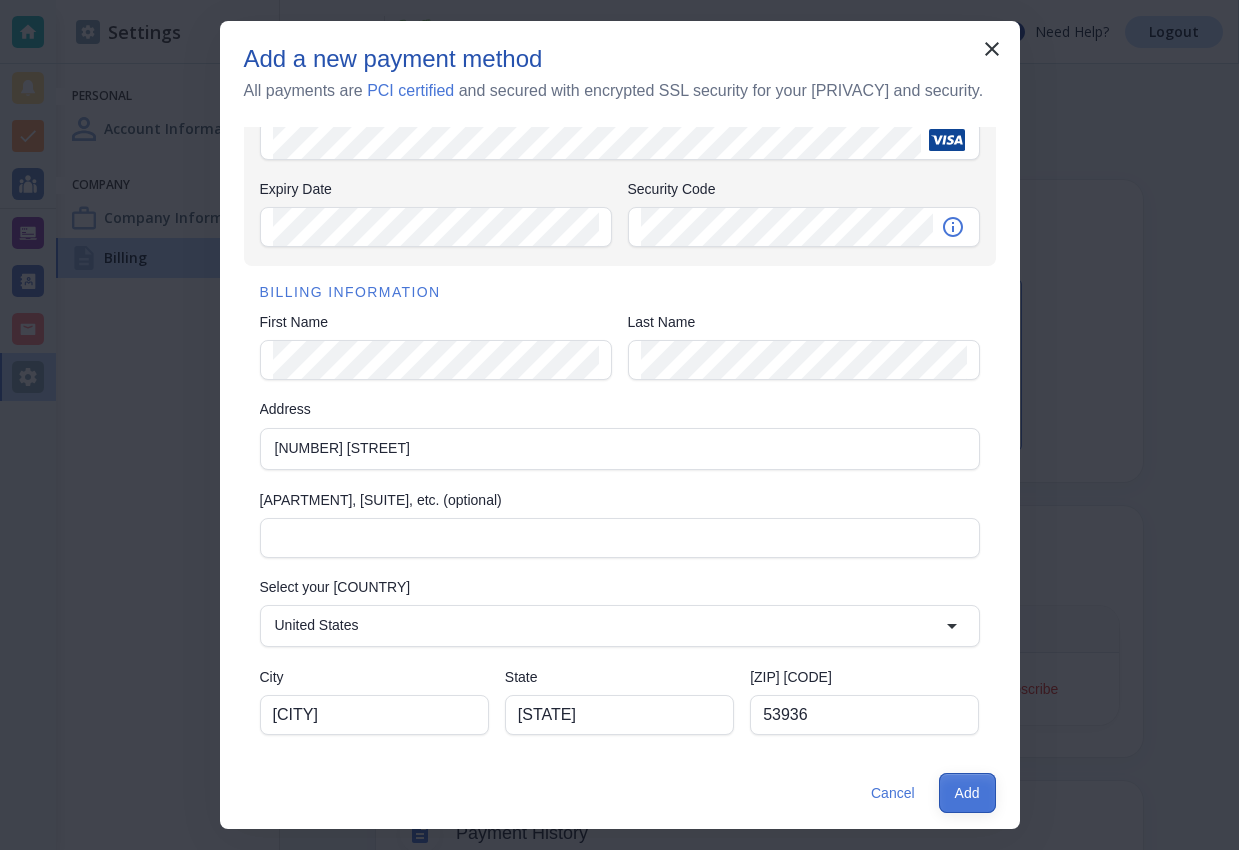 click on "Add" at bounding box center [967, 793] 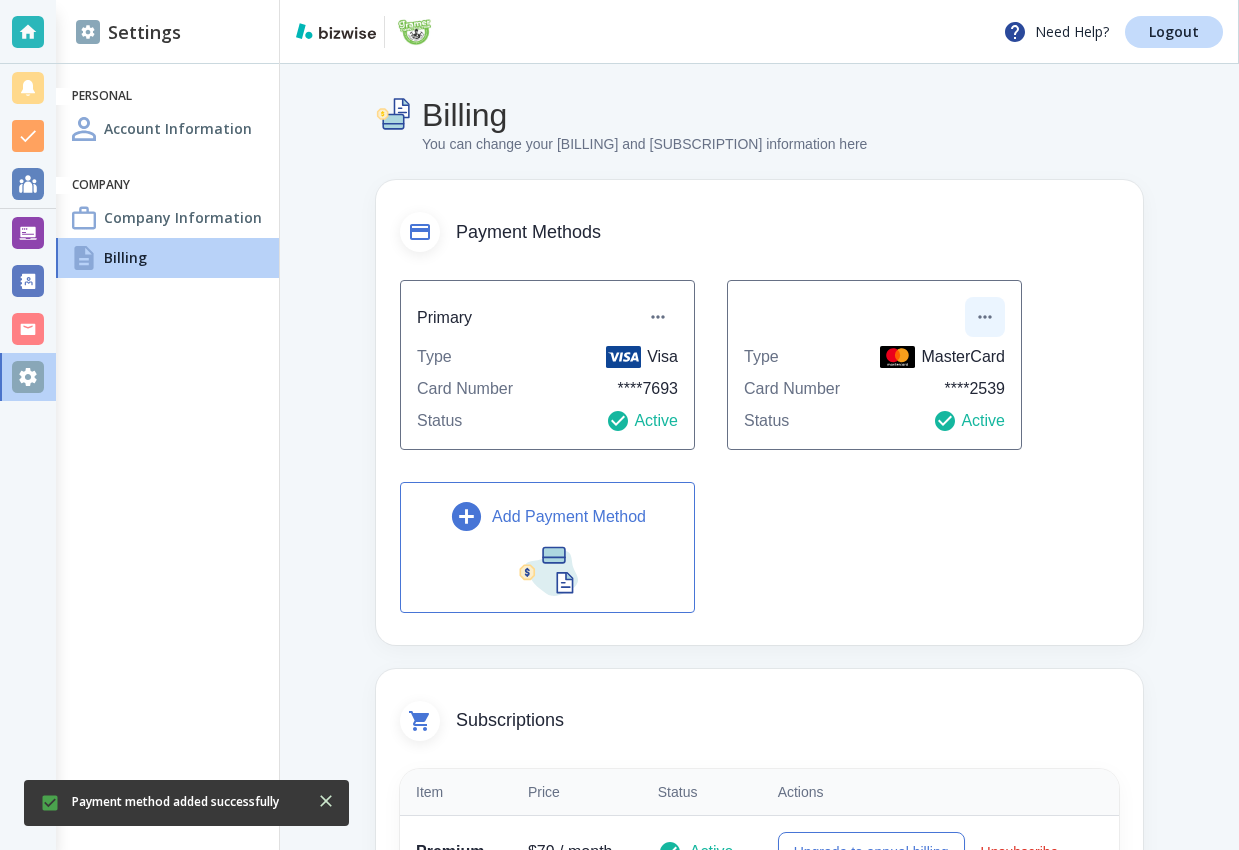 click 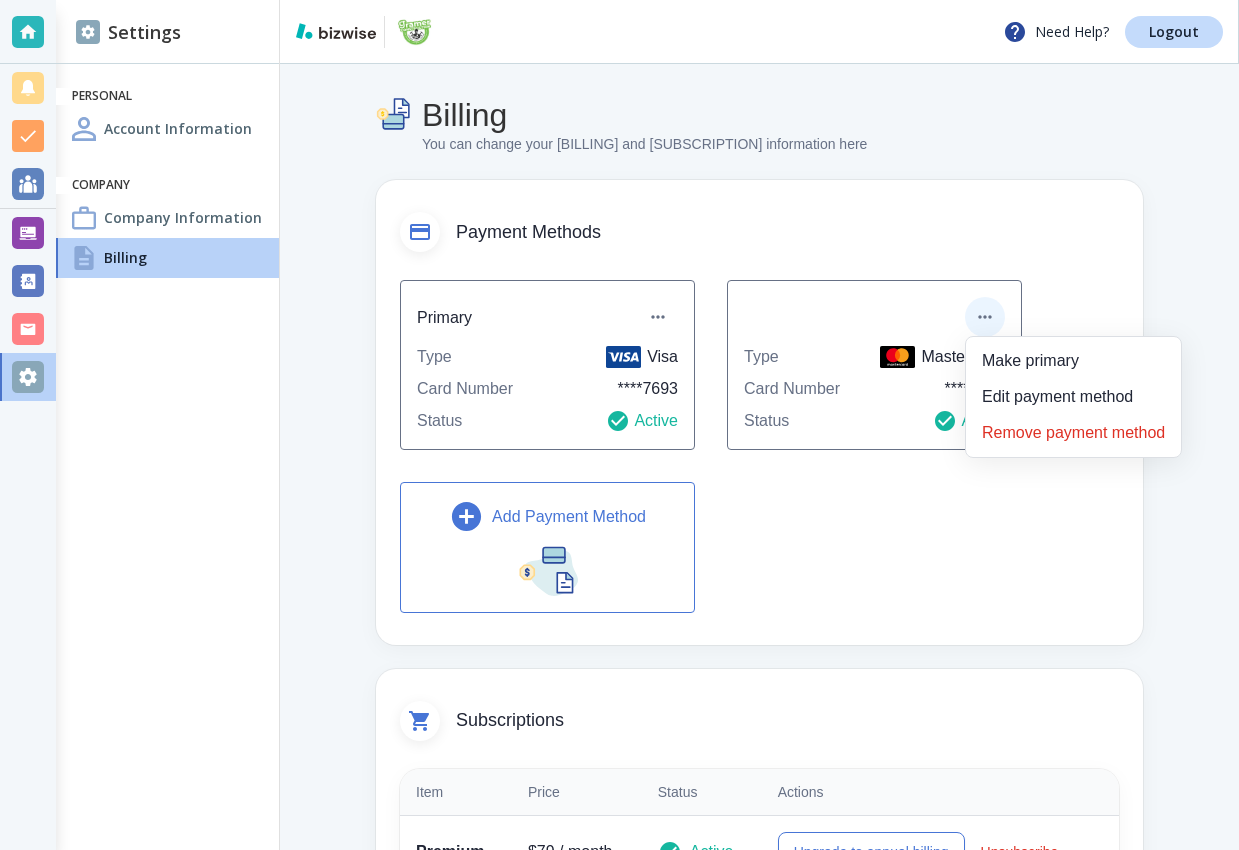 click on "Remove payment method" at bounding box center [1073, 433] 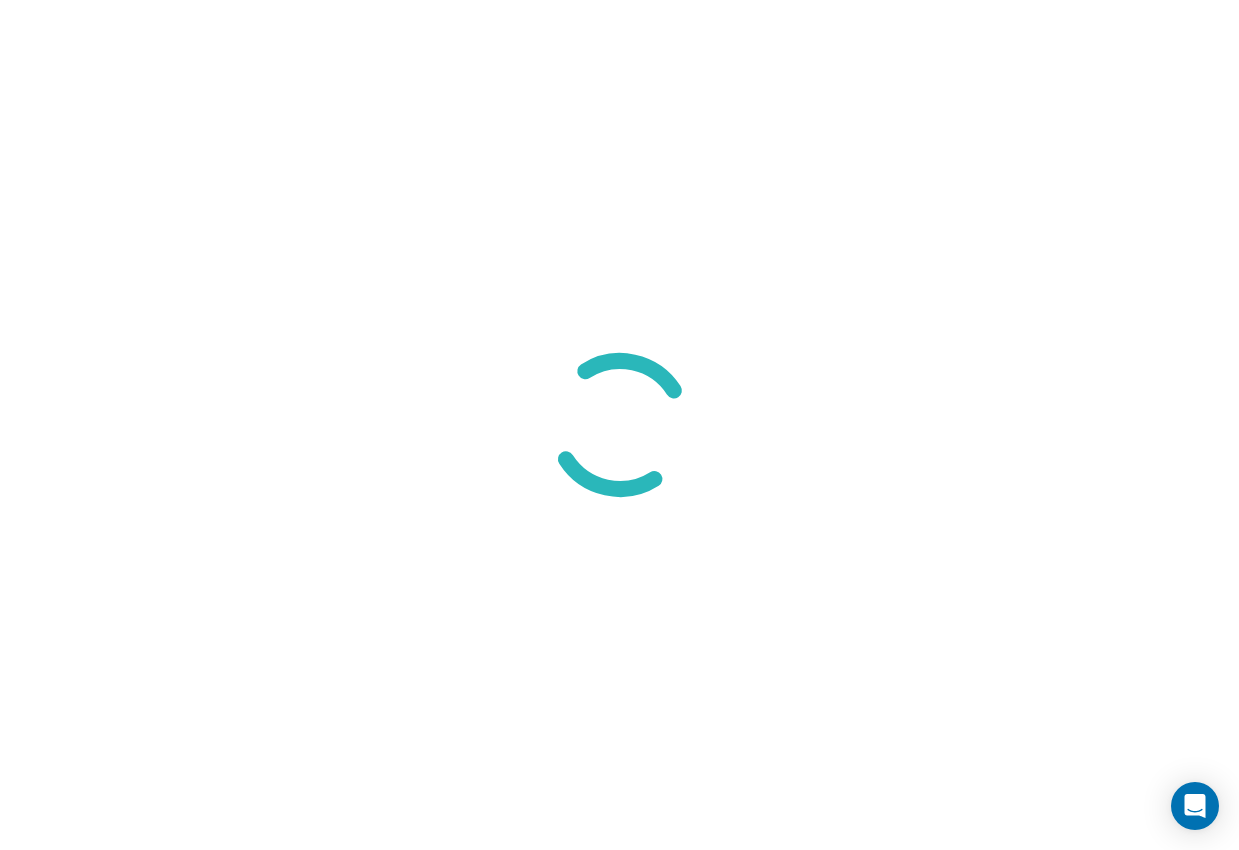 scroll, scrollTop: 0, scrollLeft: 0, axis: both 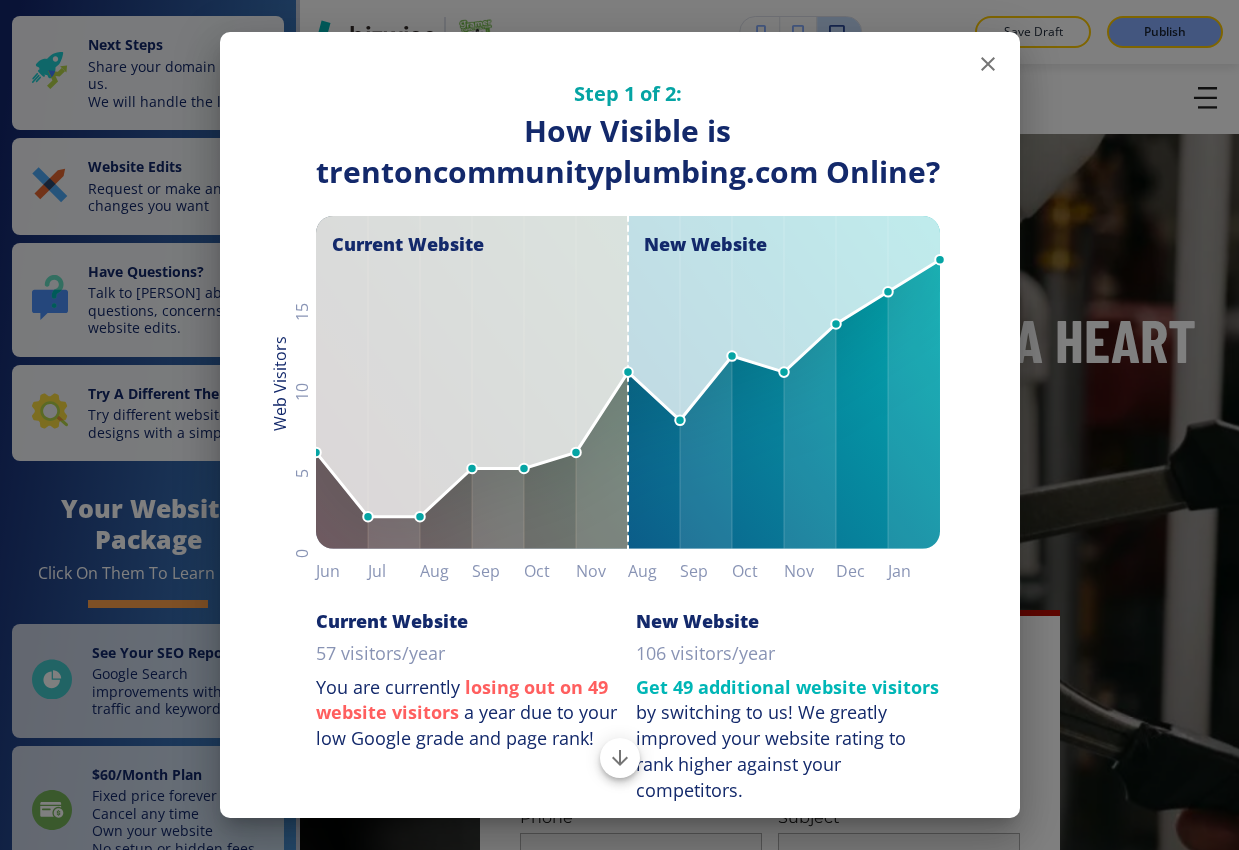 click 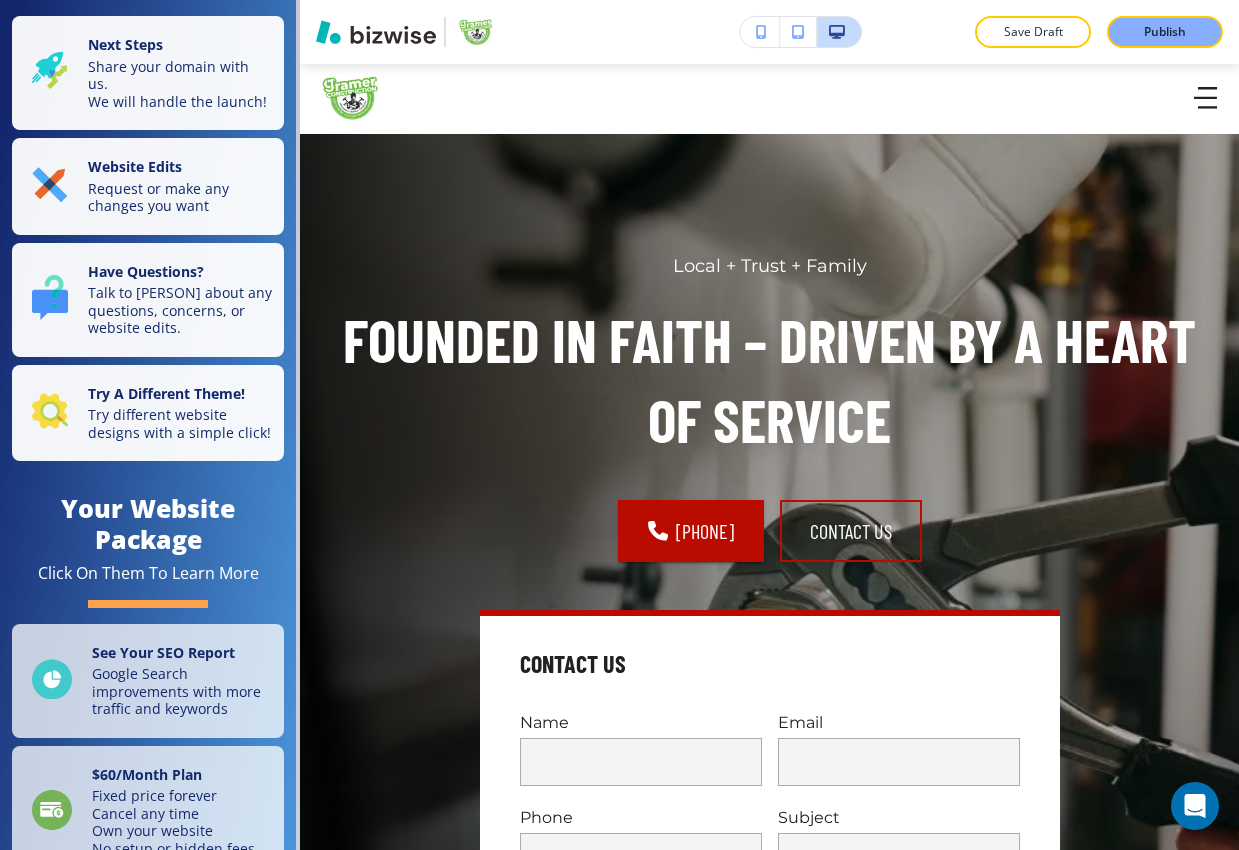 scroll, scrollTop: 0, scrollLeft: 0, axis: both 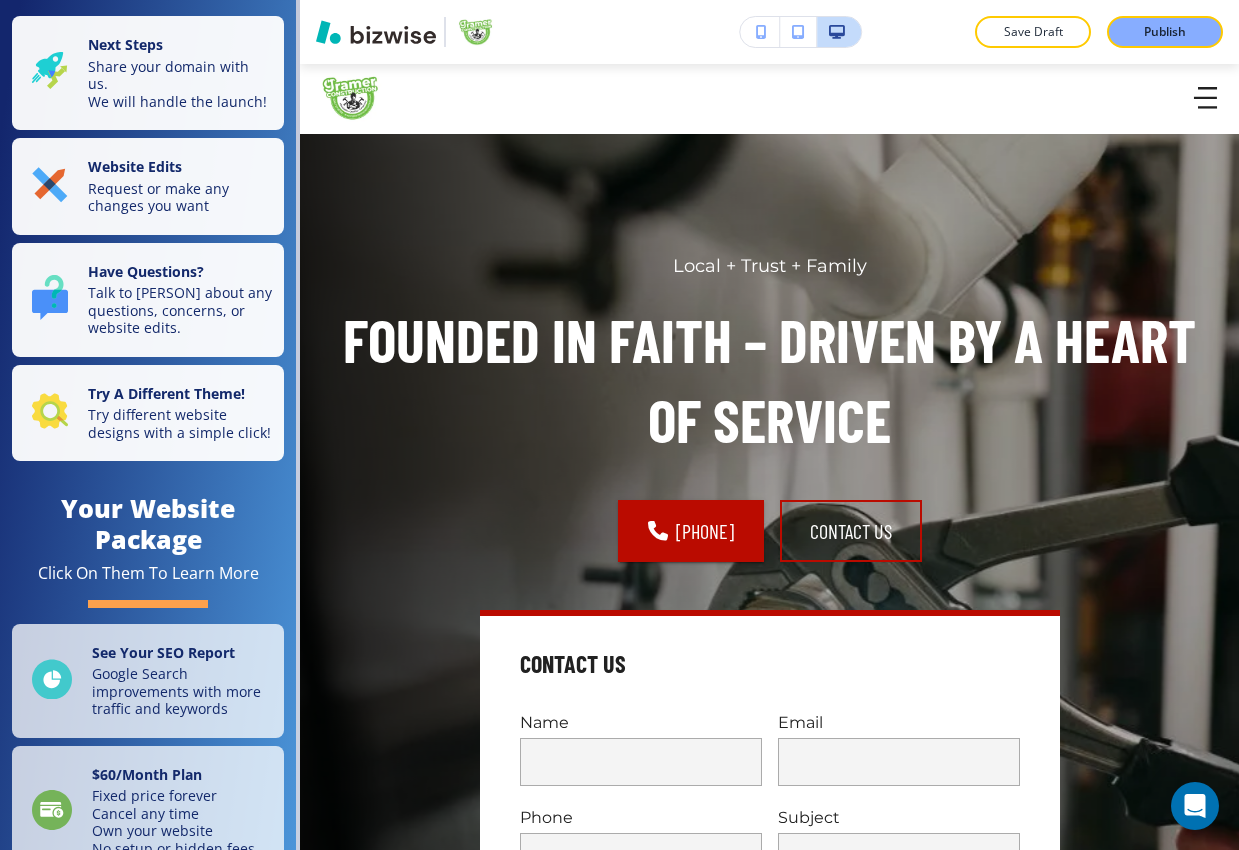 click on "Save Draft Publish" at bounding box center (769, 32) 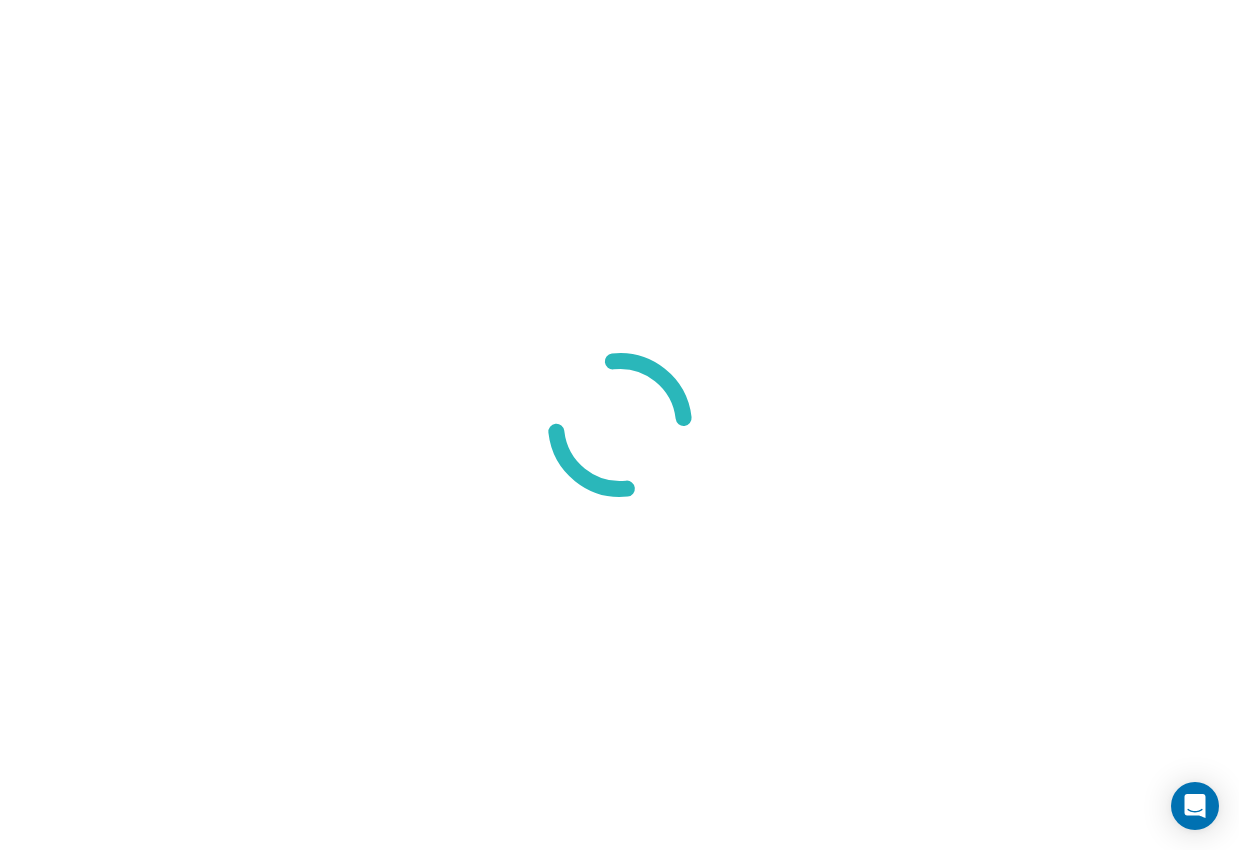 scroll, scrollTop: 0, scrollLeft: 0, axis: both 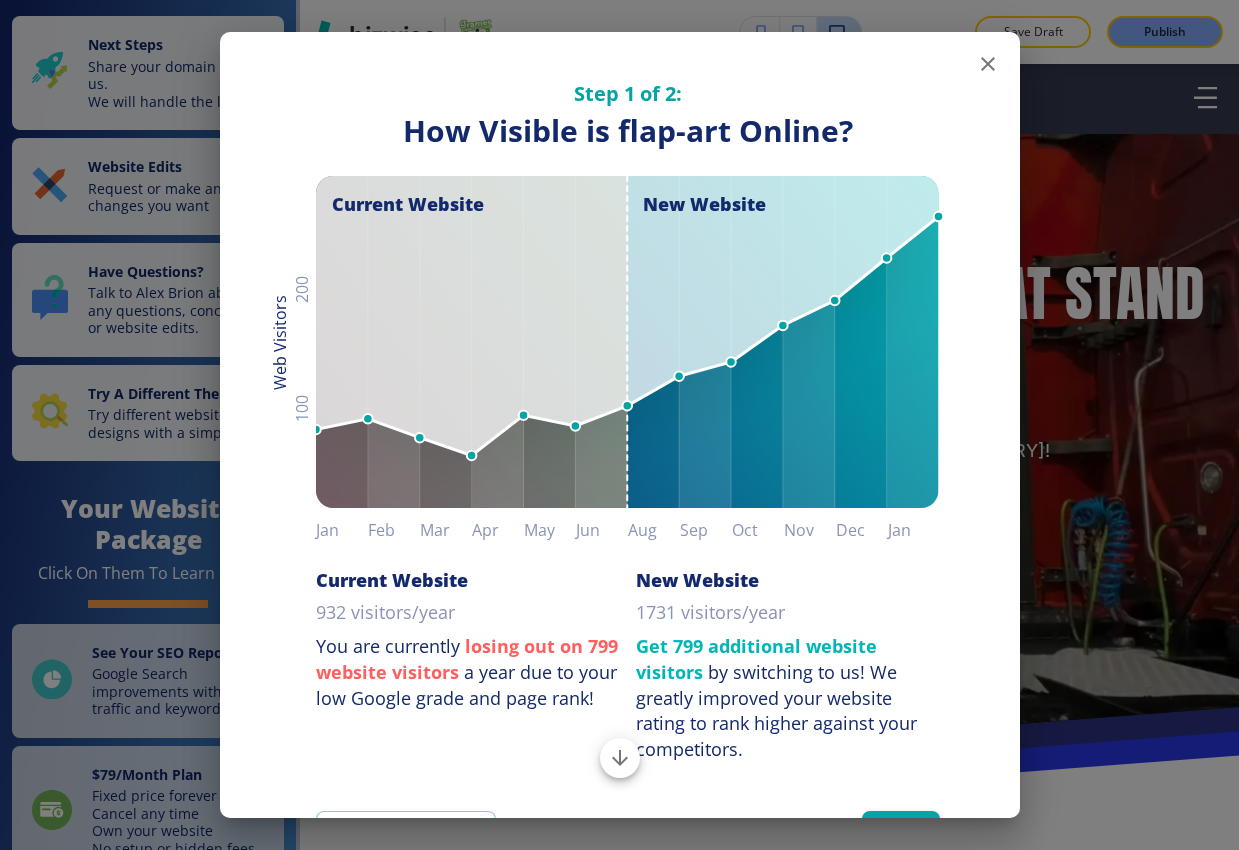 click 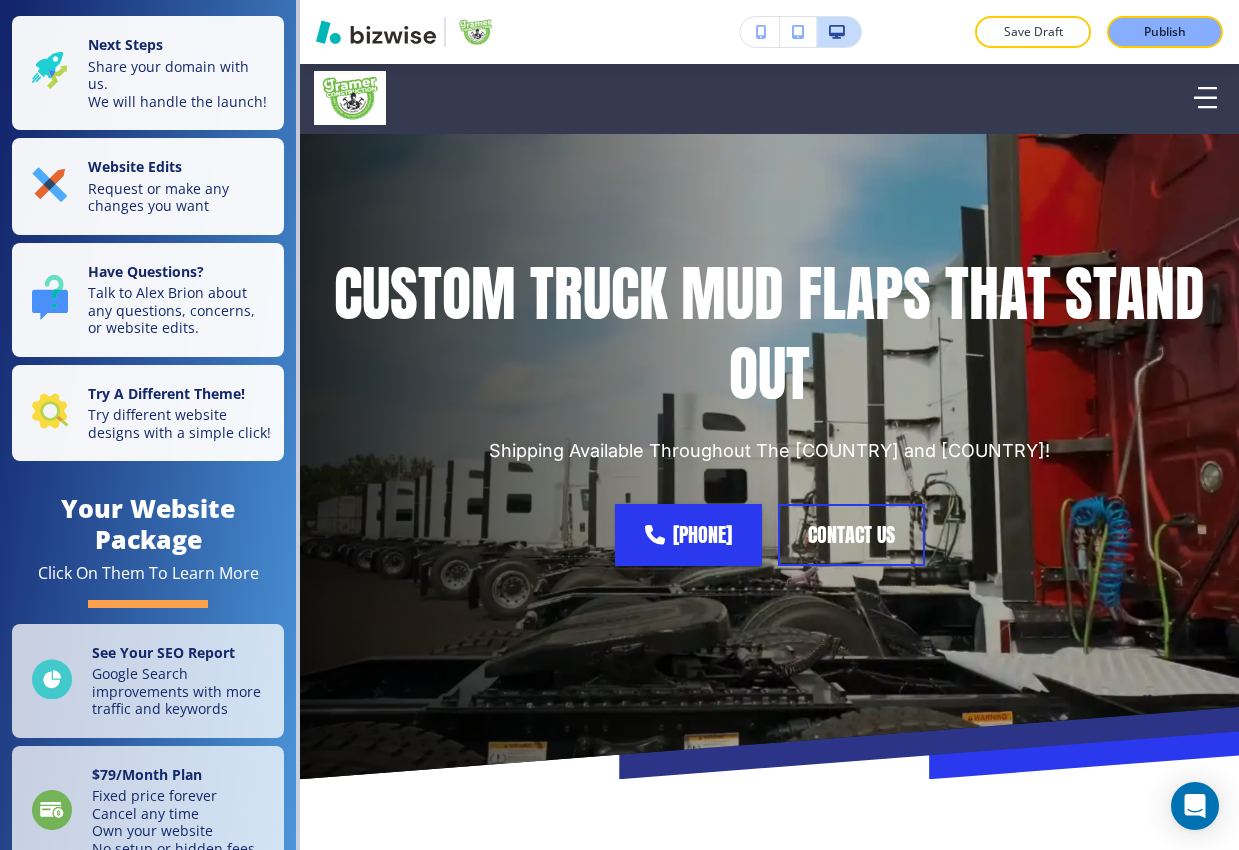 scroll, scrollTop: 0, scrollLeft: 0, axis: both 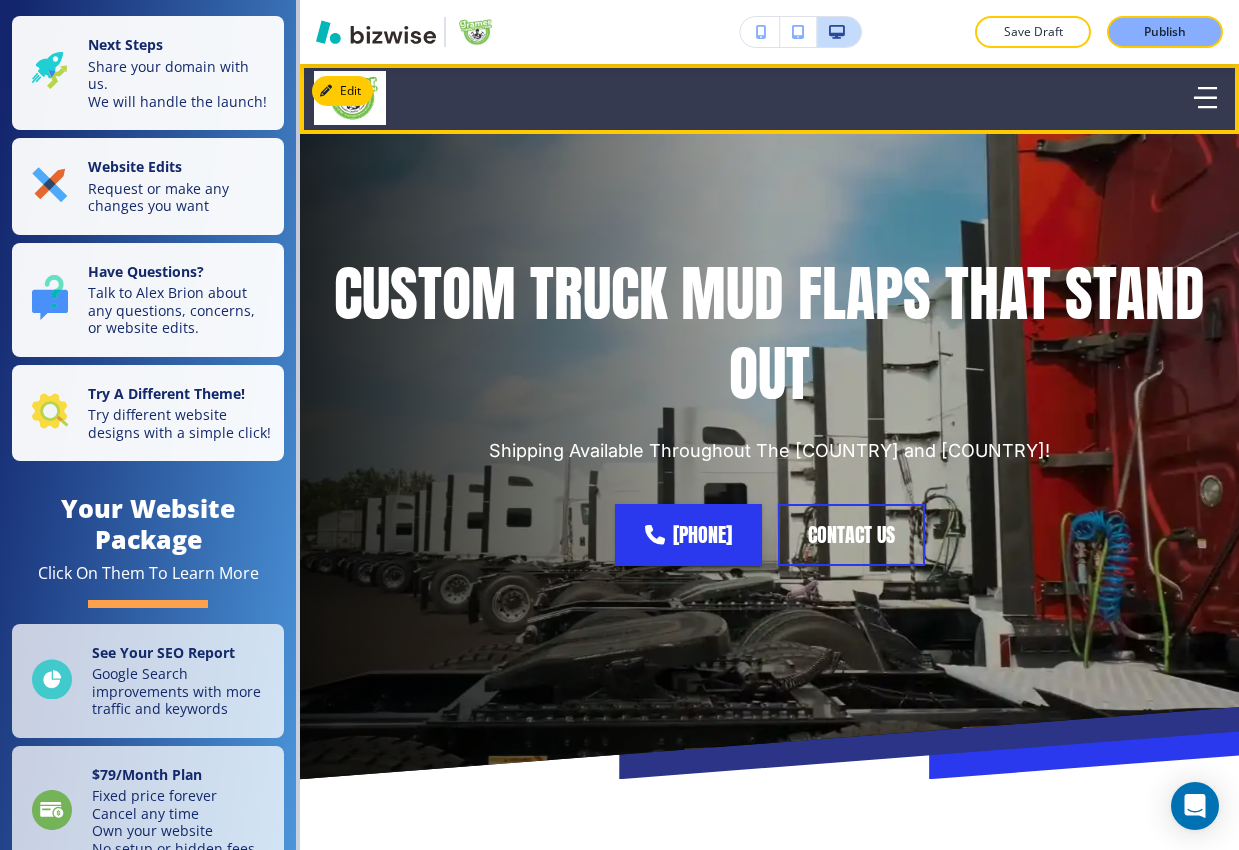 click at bounding box center (1205, 98) 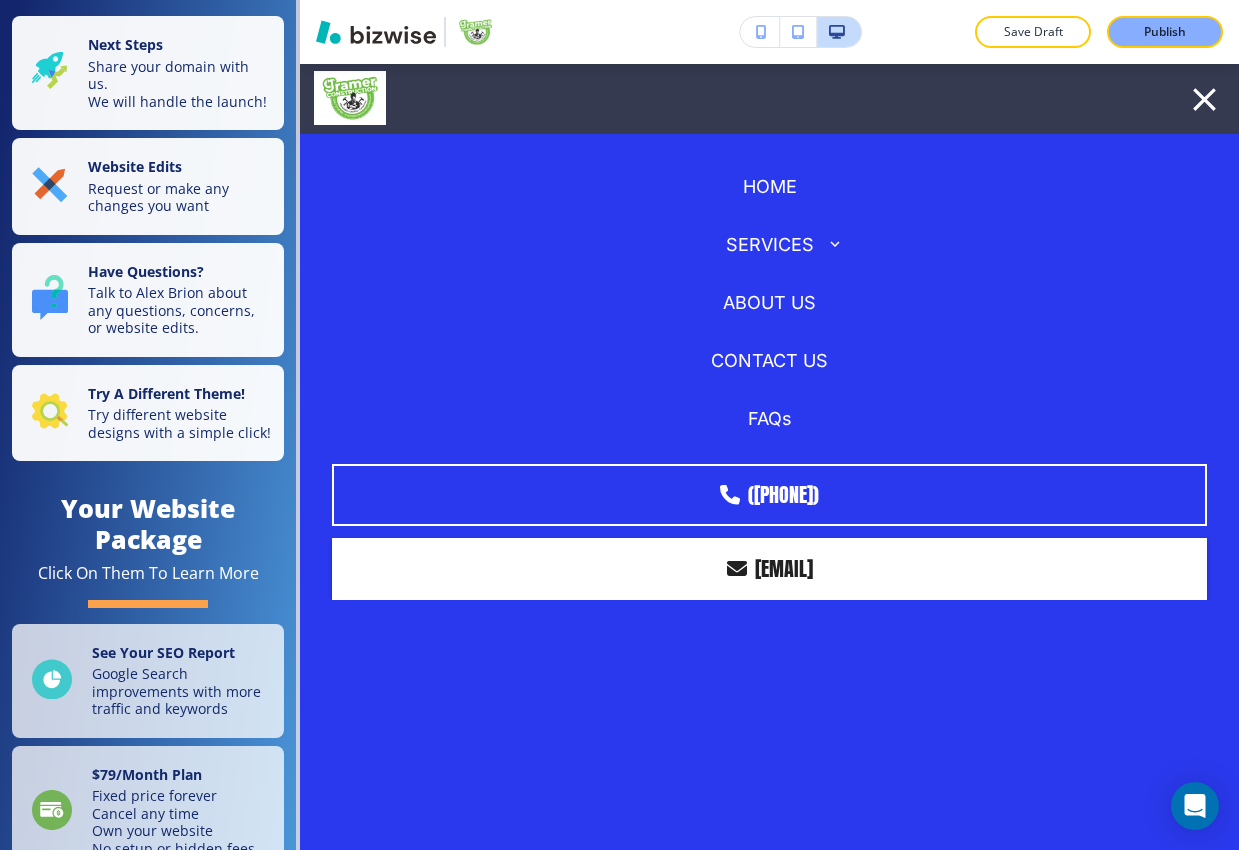 click on "SERVICES" at bounding box center (770, 245) 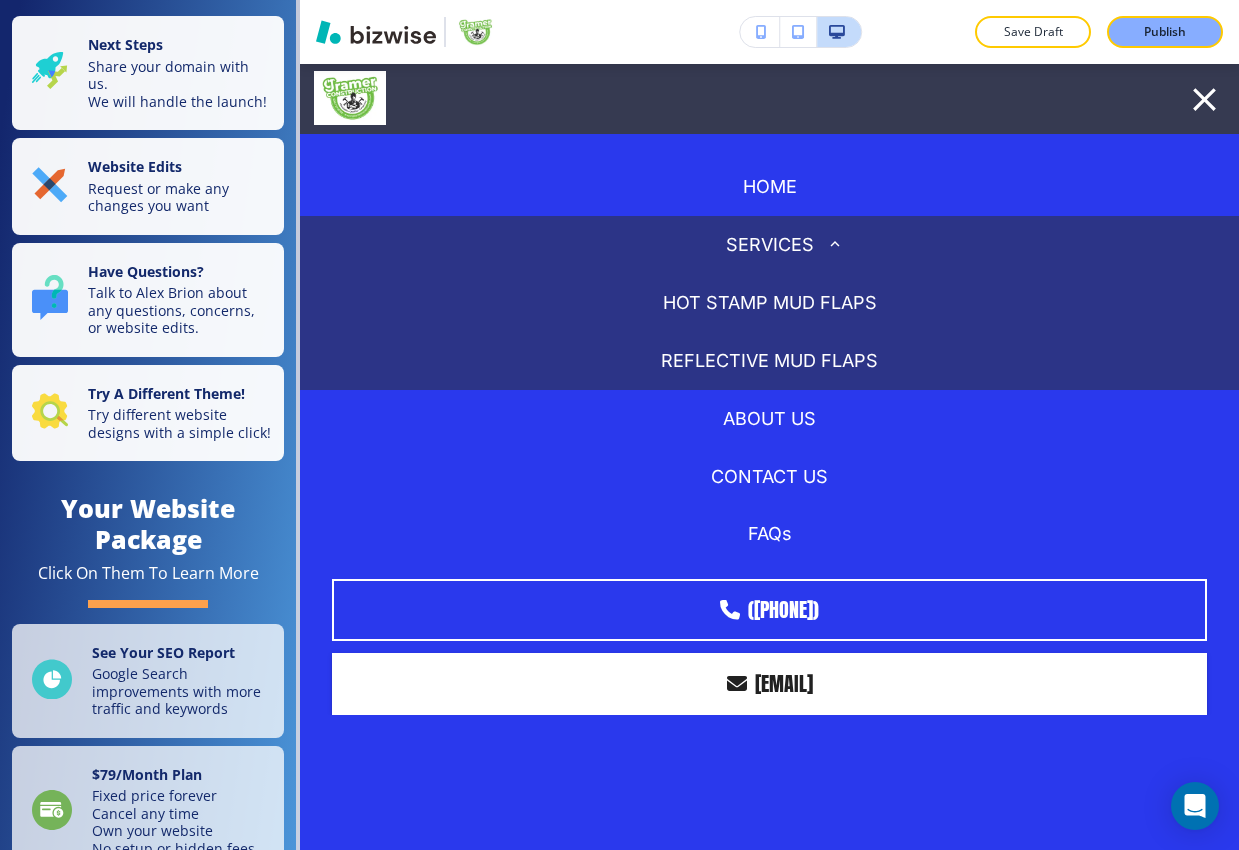 click on "HOT STAMP MUD FLAPS" at bounding box center (770, 303) 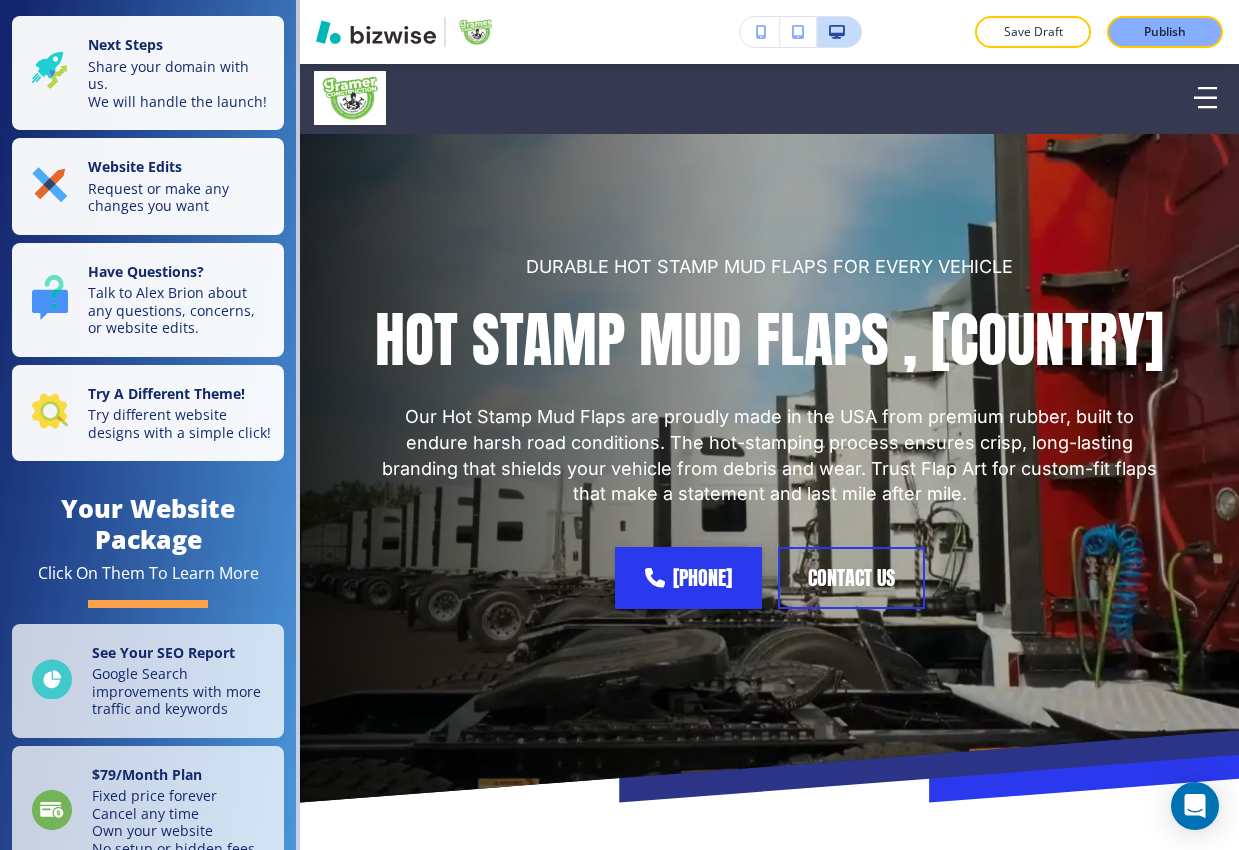 scroll, scrollTop: 0, scrollLeft: 0, axis: both 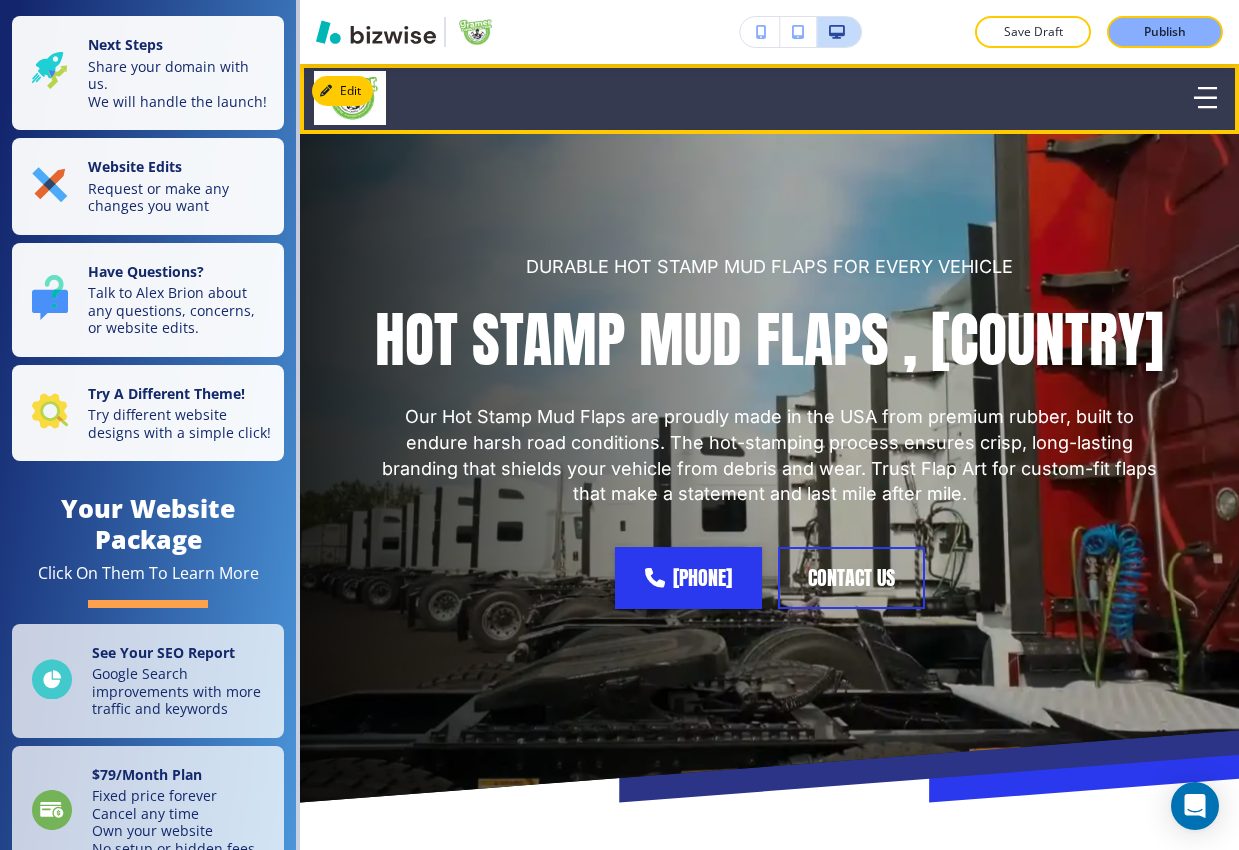 click 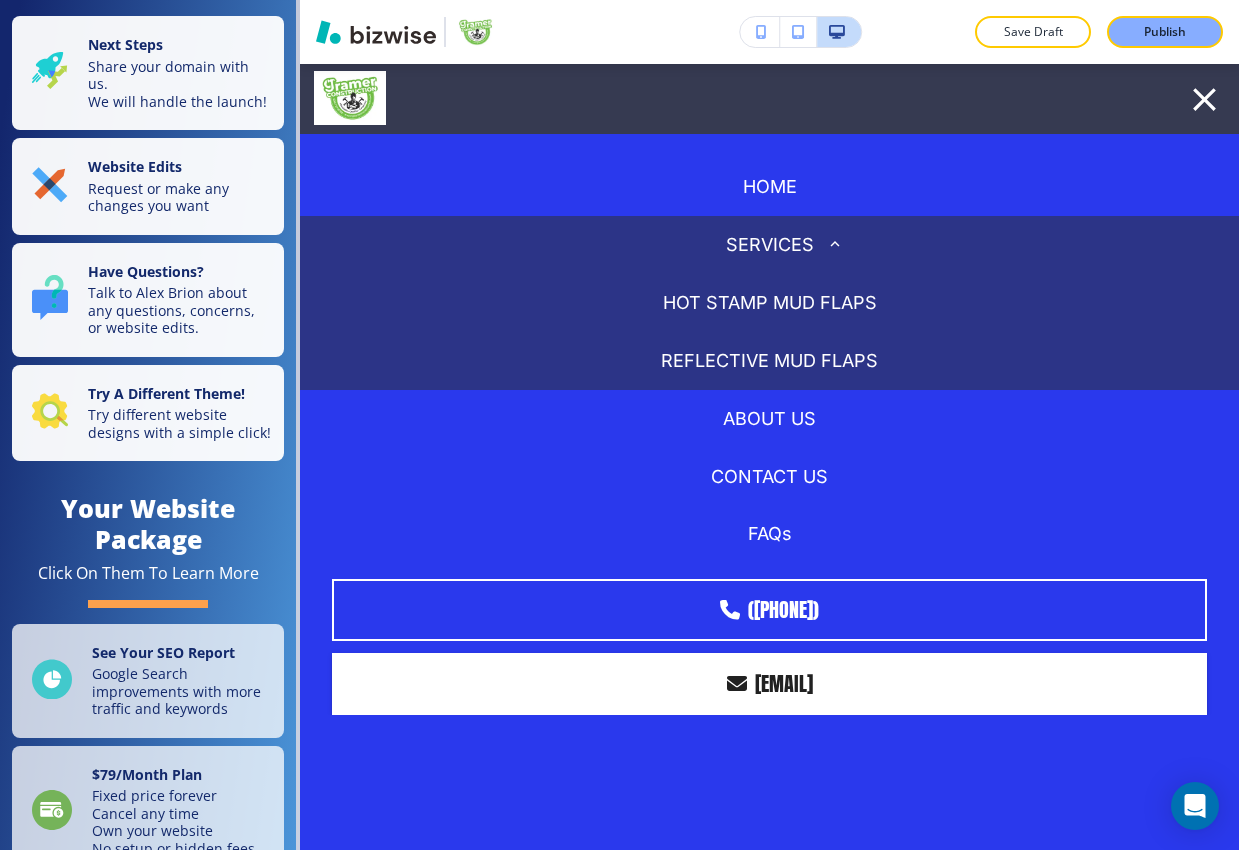 click on "REFLECTIVE MUD FLAPS" at bounding box center [769, 361] 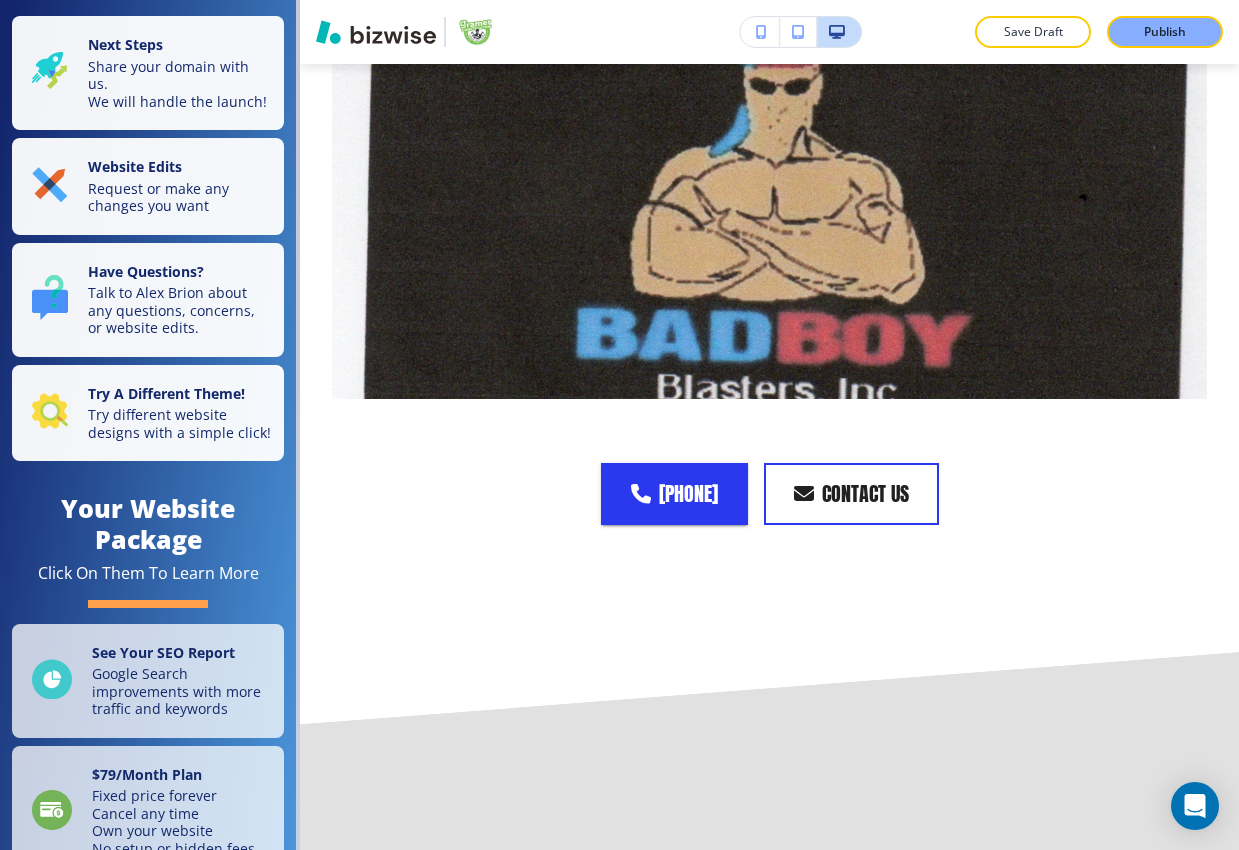 scroll, scrollTop: 12622, scrollLeft: 0, axis: vertical 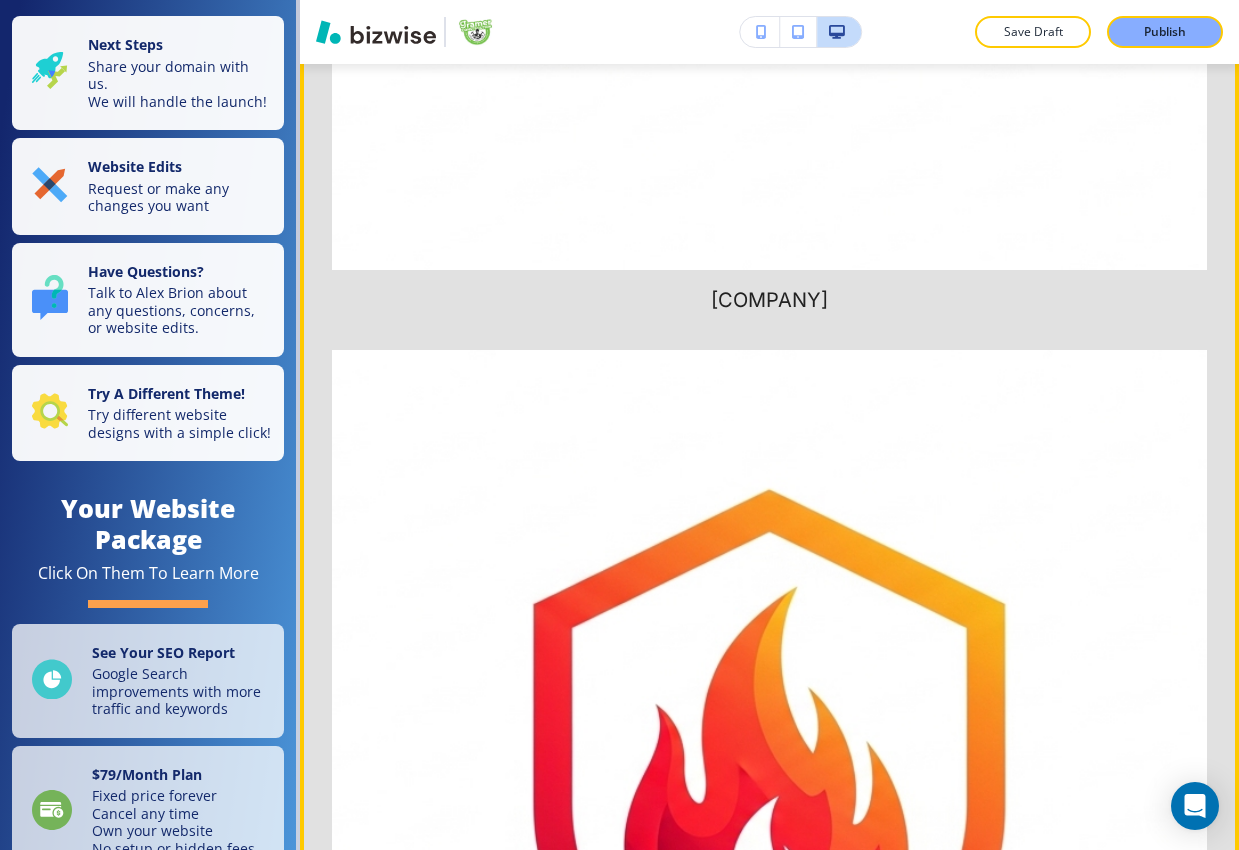 click on "Edit This Section" at bounding box center (379, -3679) 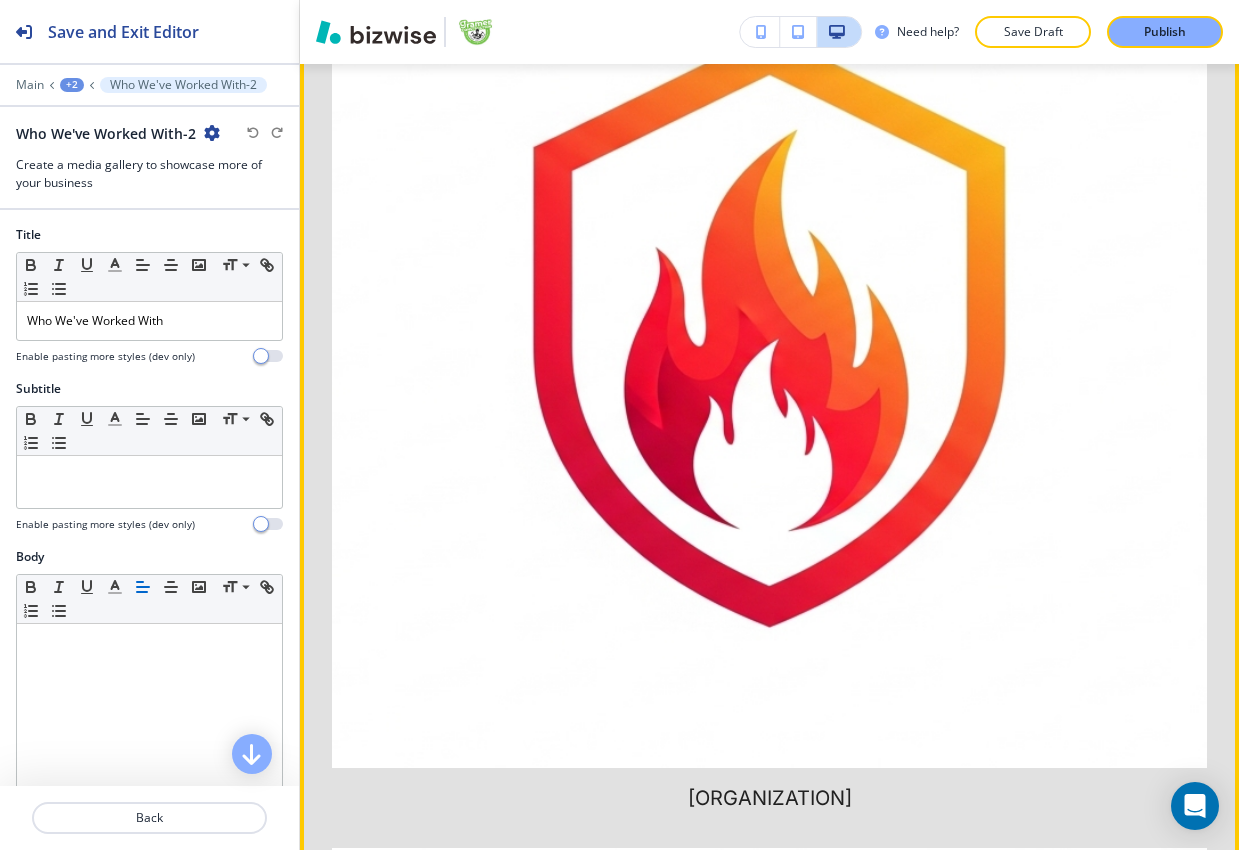scroll, scrollTop: 21404, scrollLeft: 0, axis: vertical 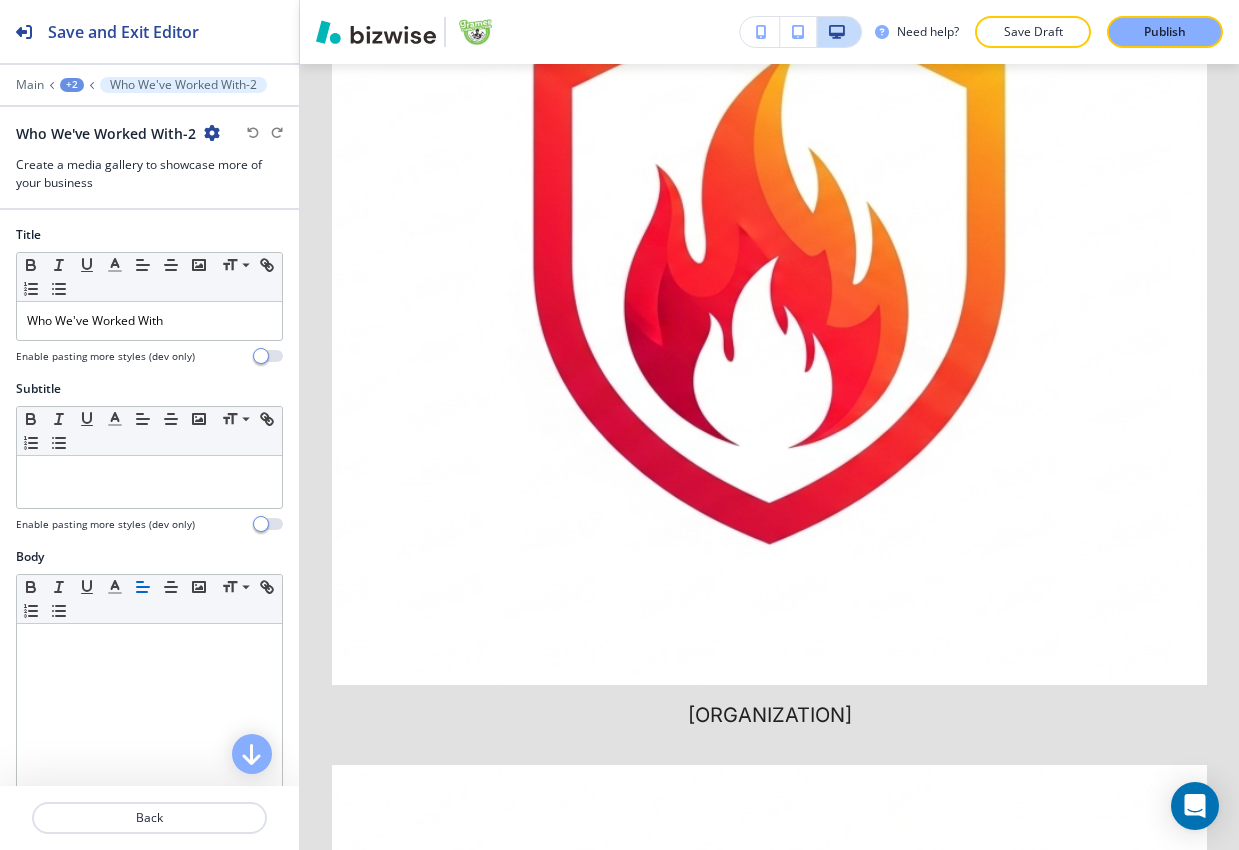 click on "+2" at bounding box center [72, 85] 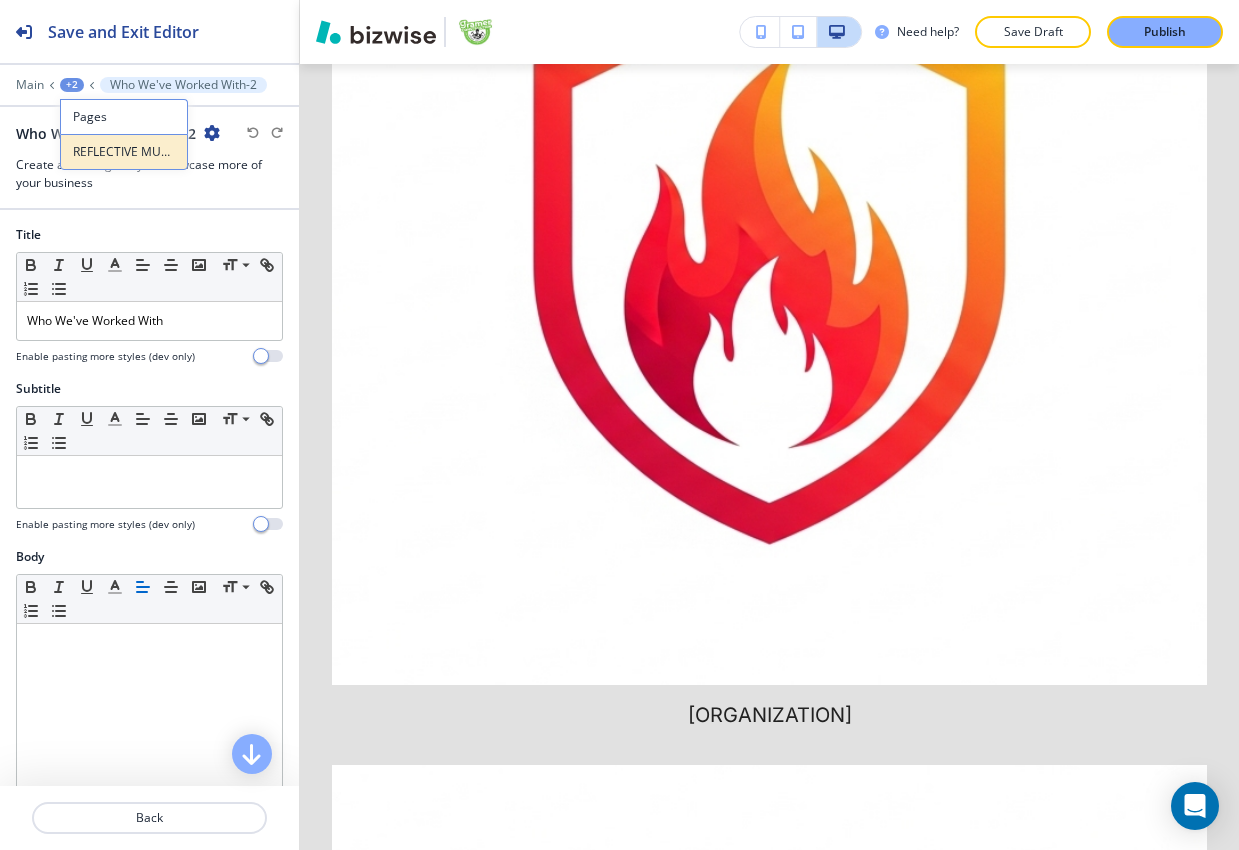 click on "REFLECTIVE MUD FLAPS" at bounding box center (124, 152) 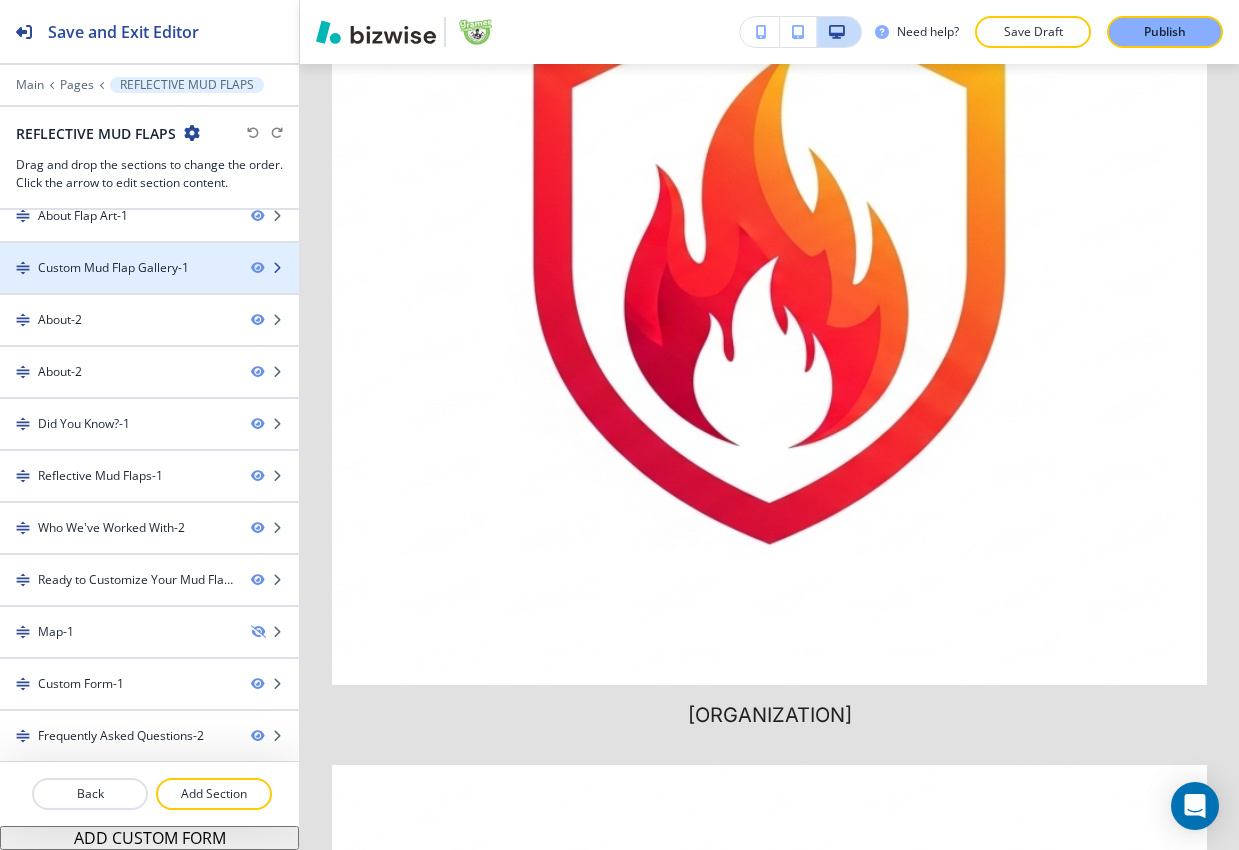 scroll, scrollTop: 122, scrollLeft: 0, axis: vertical 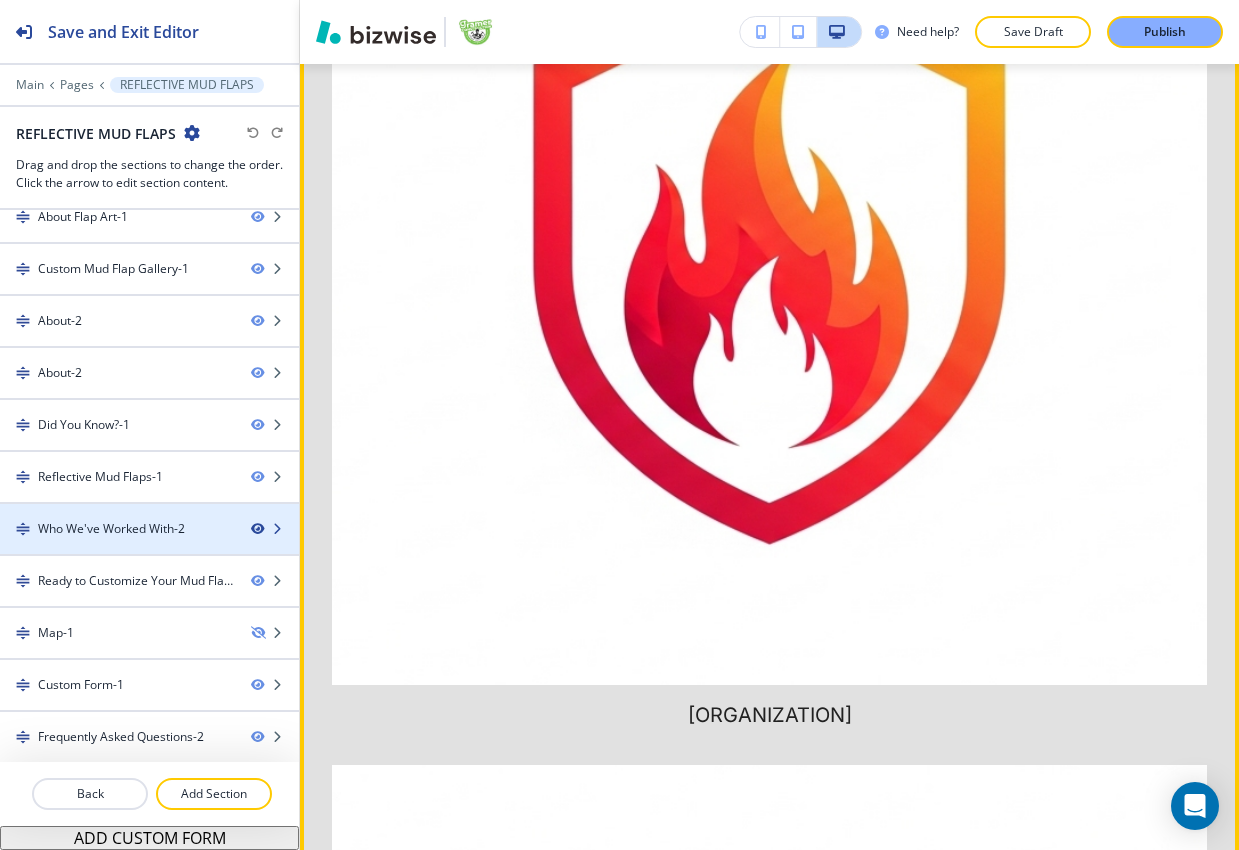 click at bounding box center [257, 529] 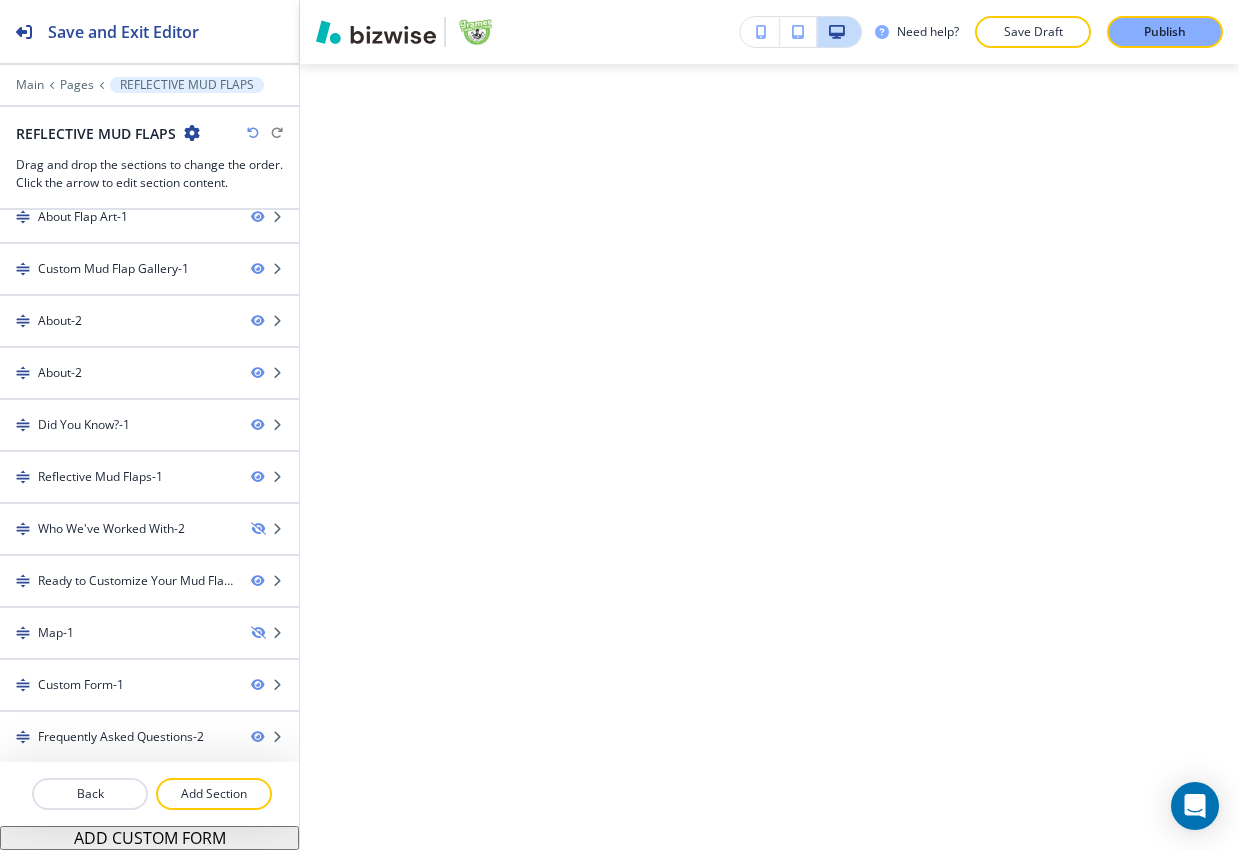 scroll, scrollTop: 10928, scrollLeft: 0, axis: vertical 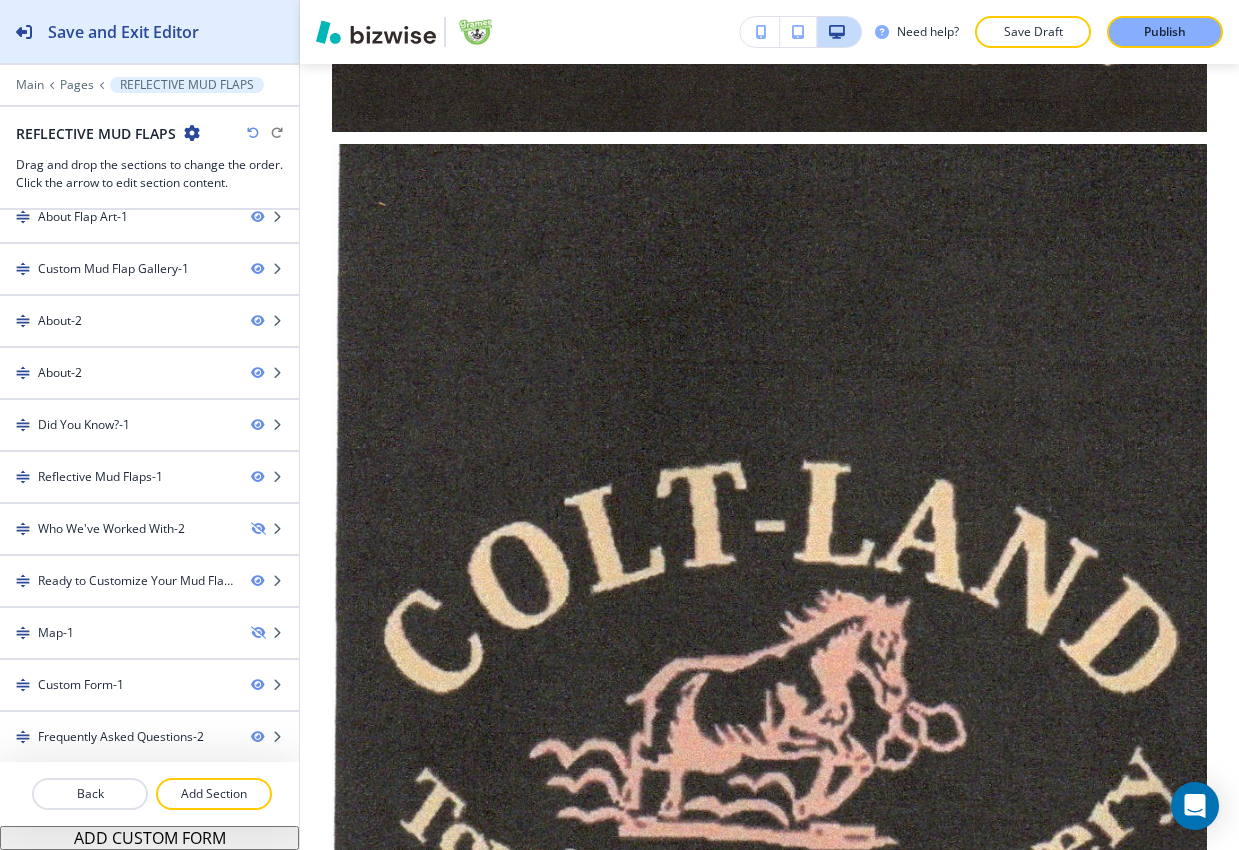 click on "Save and Exit Editor" at bounding box center [123, 32] 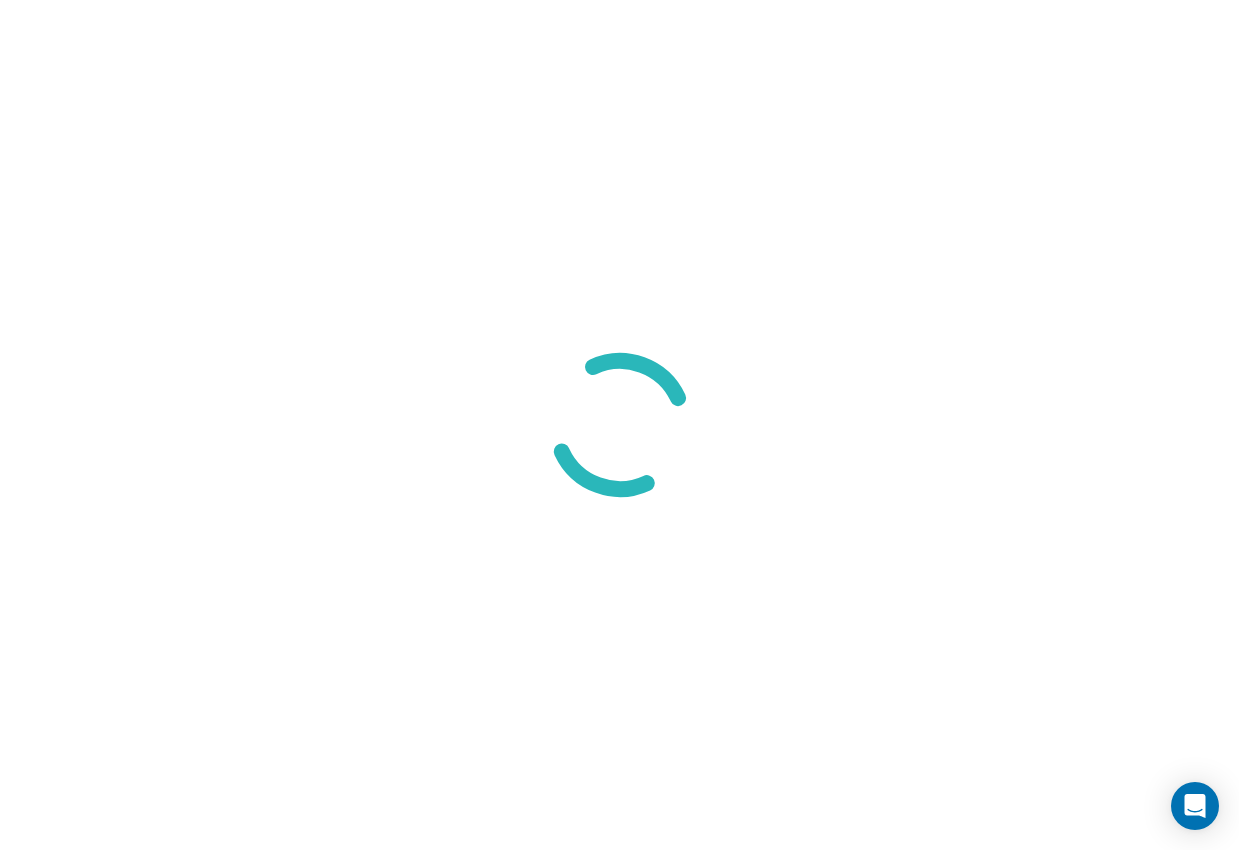 scroll, scrollTop: 0, scrollLeft: 0, axis: both 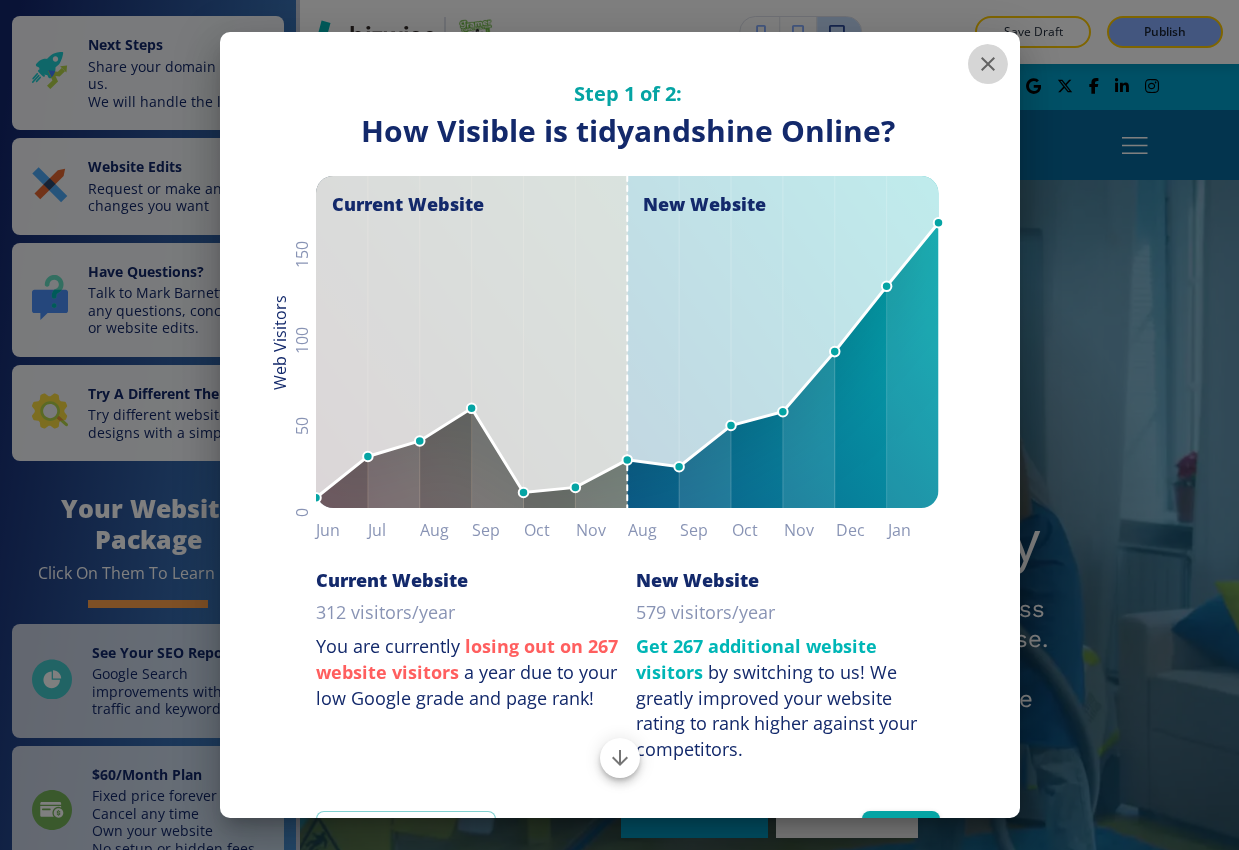 click 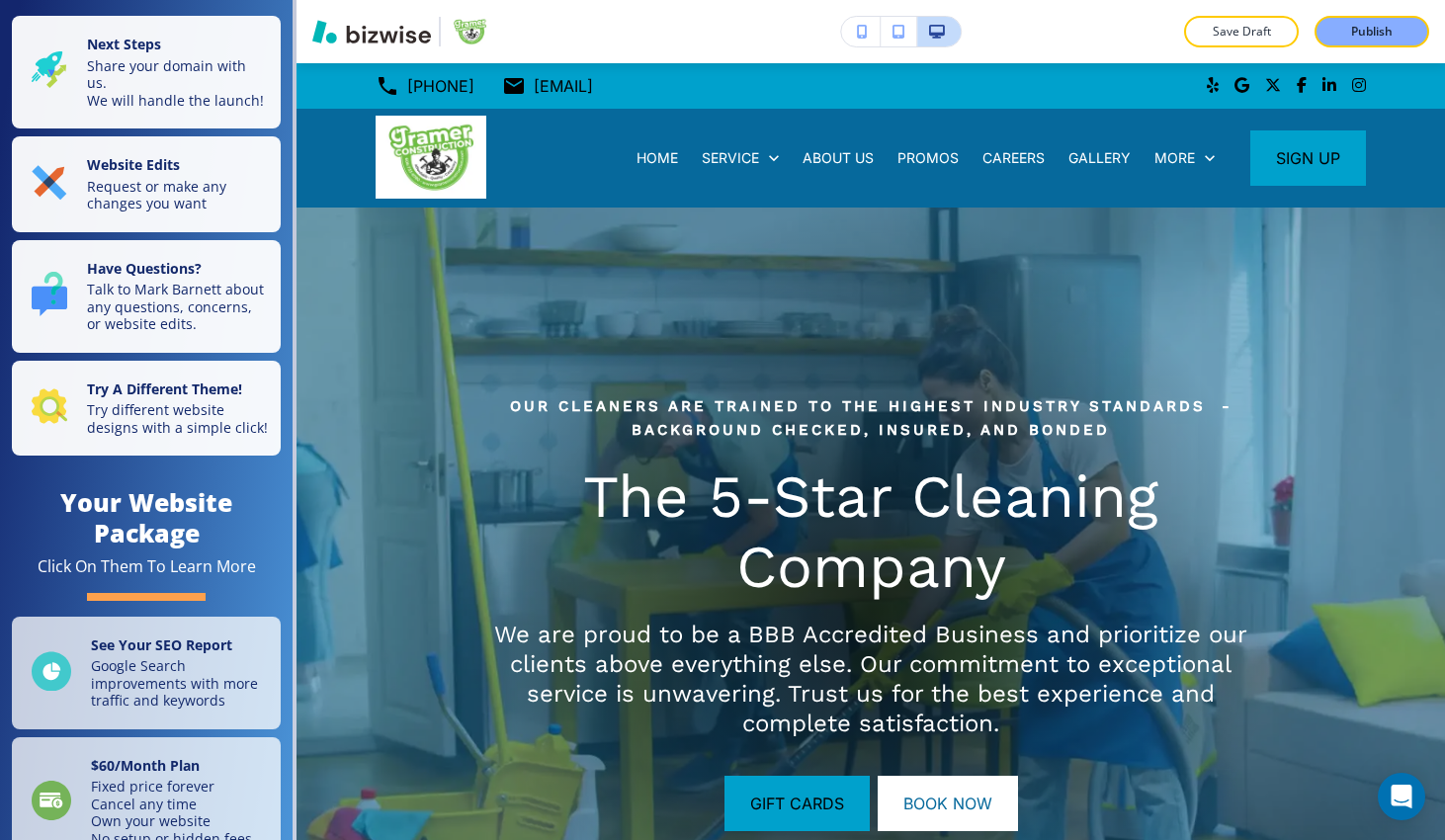 scroll, scrollTop: 0, scrollLeft: 0, axis: both 